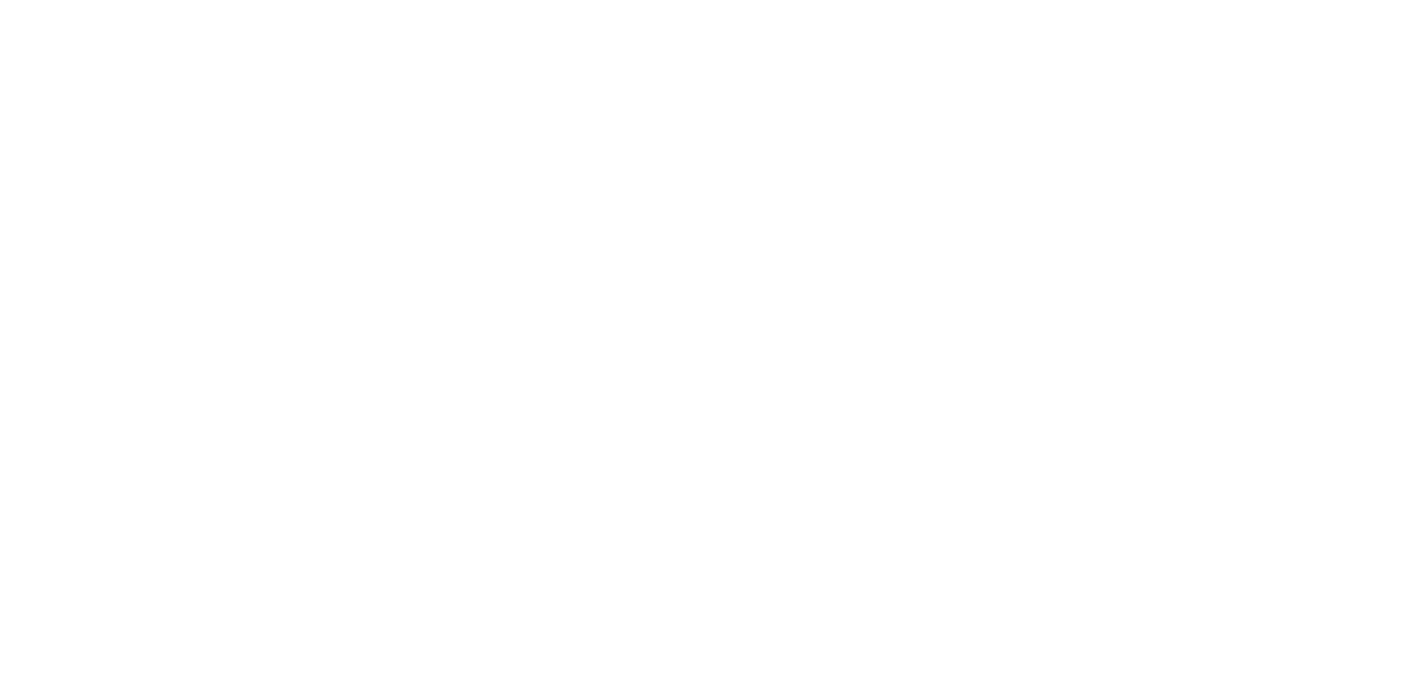 scroll, scrollTop: 0, scrollLeft: 0, axis: both 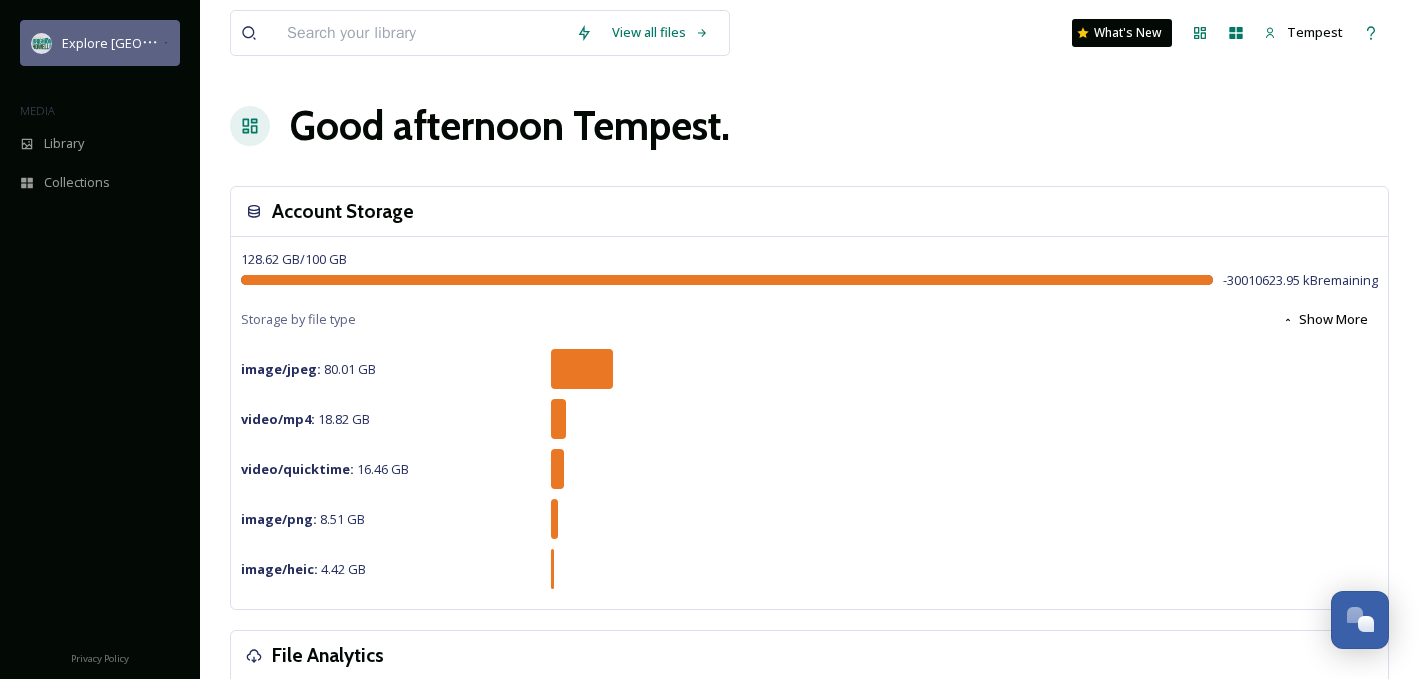 click on "Explore [GEOGRAPHIC_DATA][PERSON_NAME]" at bounding box center (199, 43) 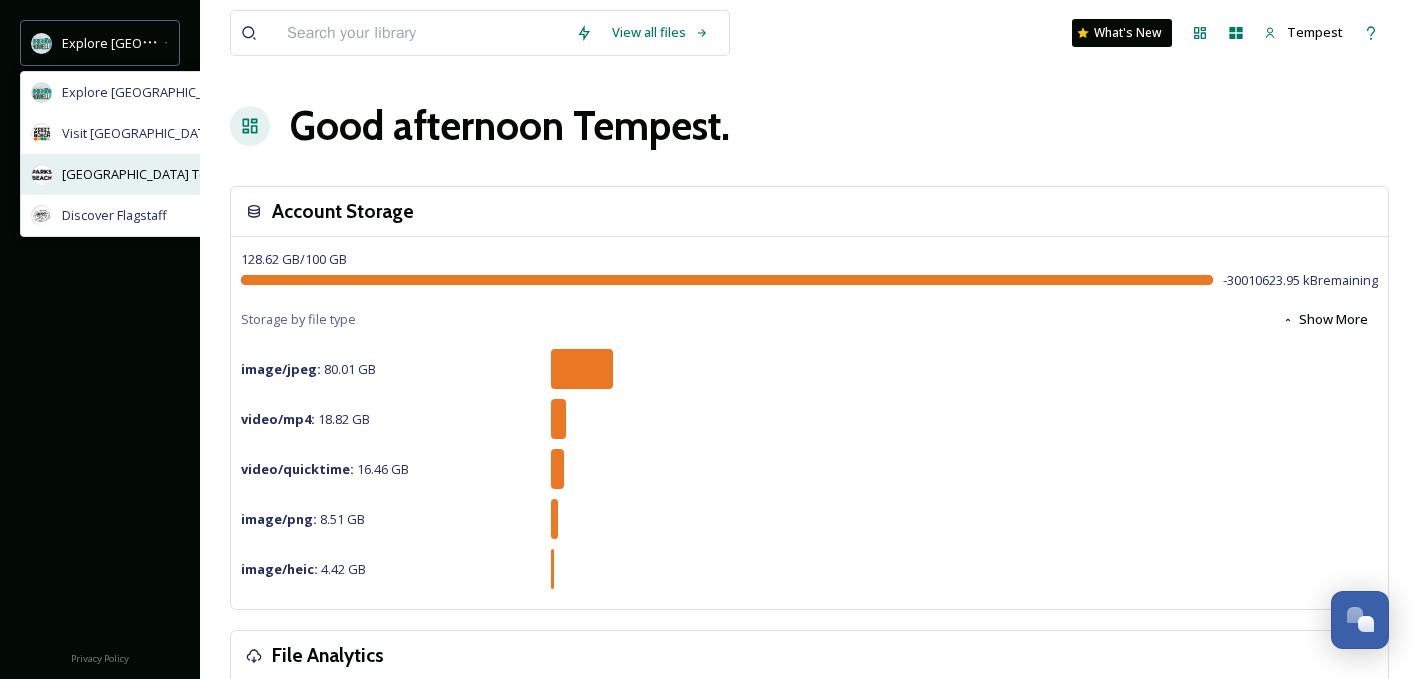 click on "[GEOGRAPHIC_DATA] Tourism" at bounding box center (184, 174) 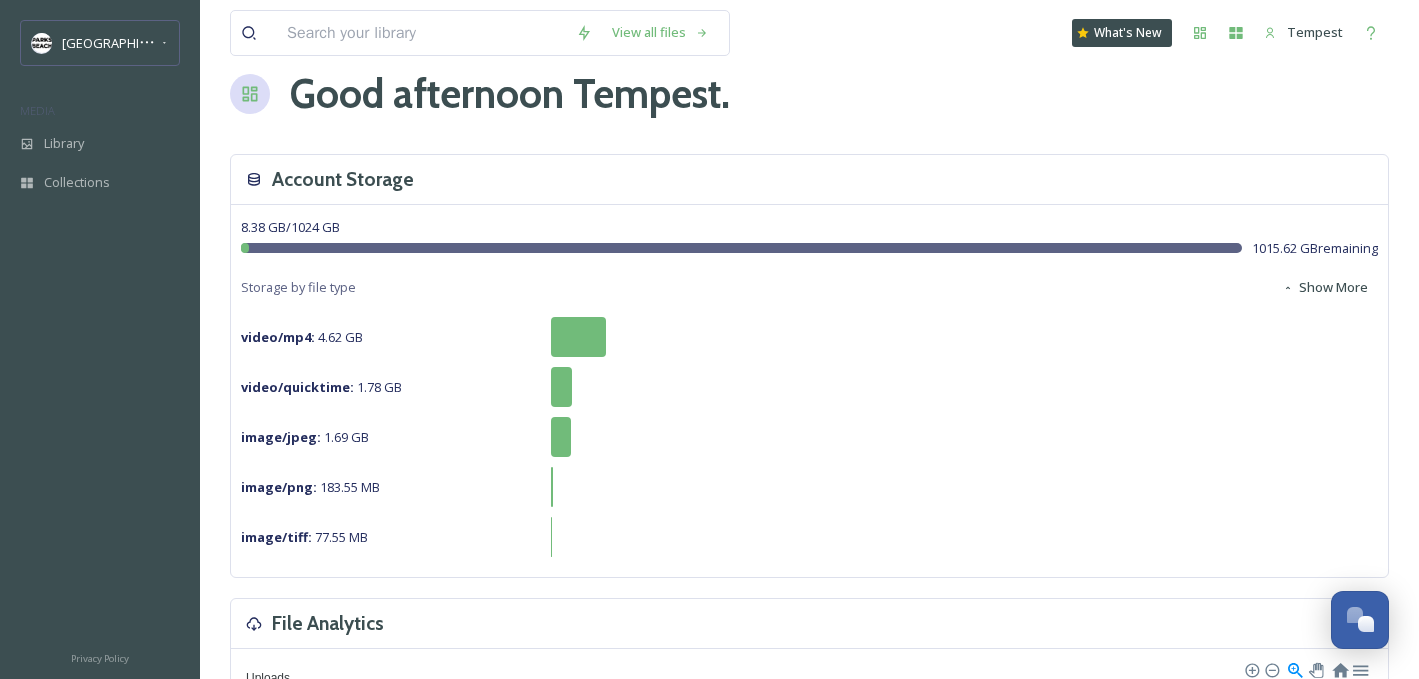 scroll, scrollTop: 37, scrollLeft: 0, axis: vertical 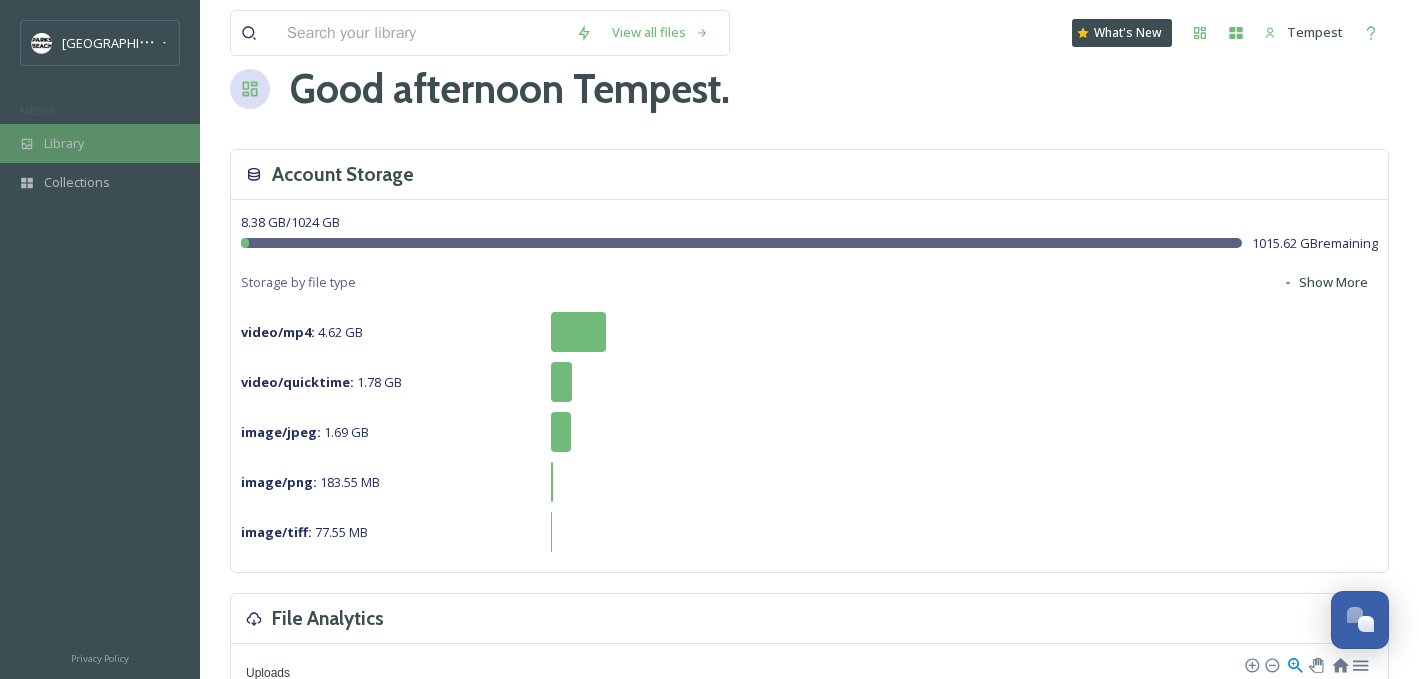 click on "Library" at bounding box center [64, 143] 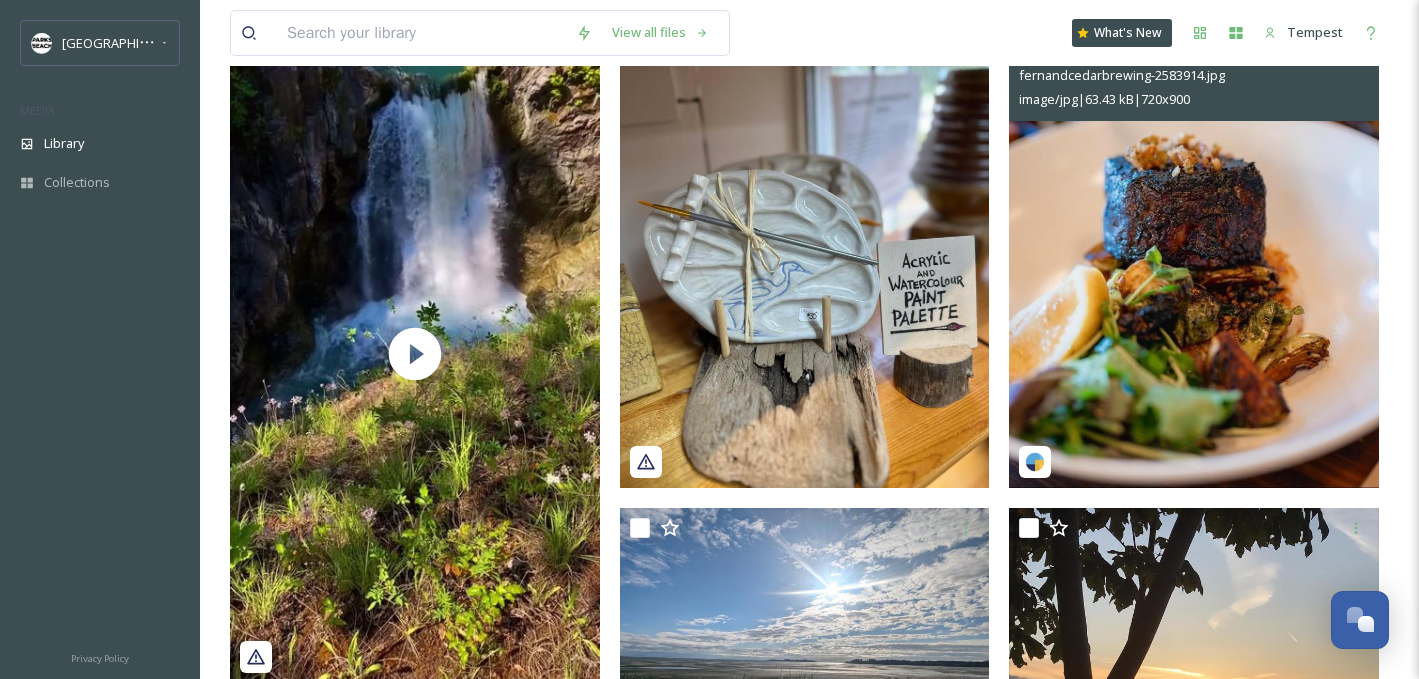 scroll, scrollTop: 0, scrollLeft: 0, axis: both 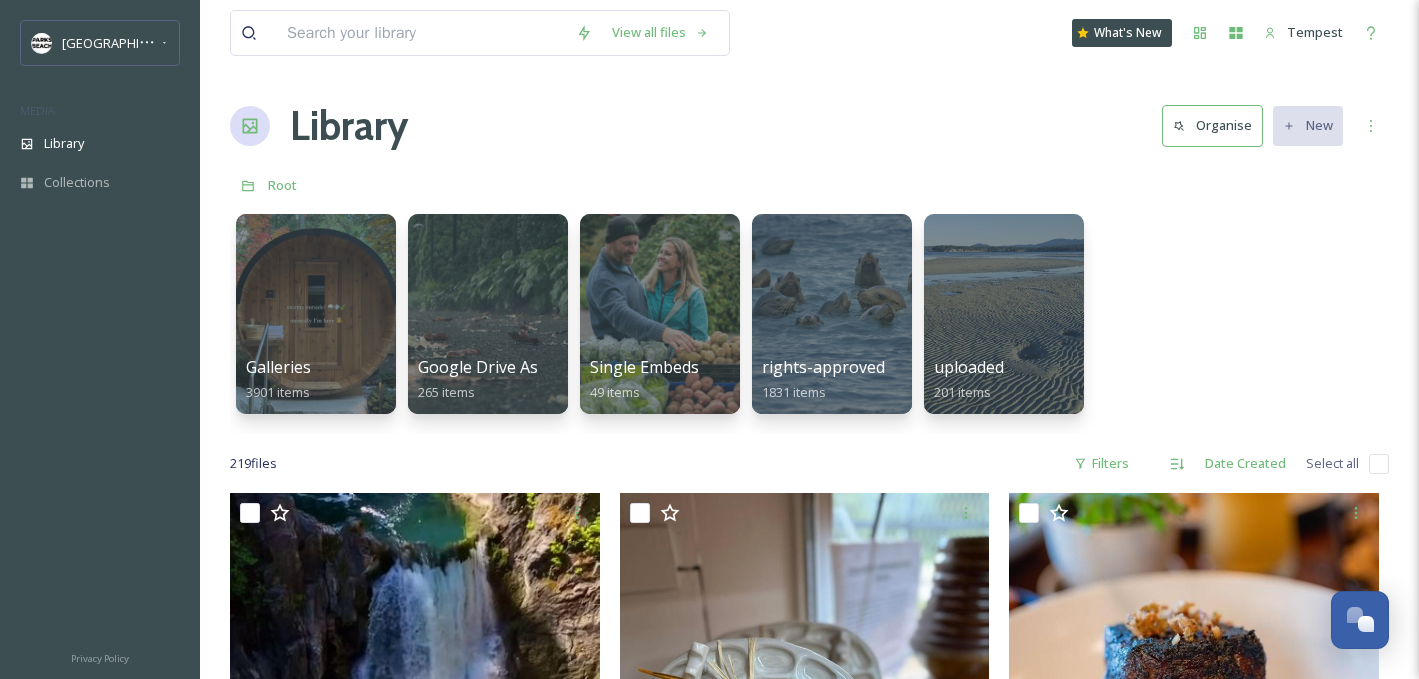 click at bounding box center [421, 33] 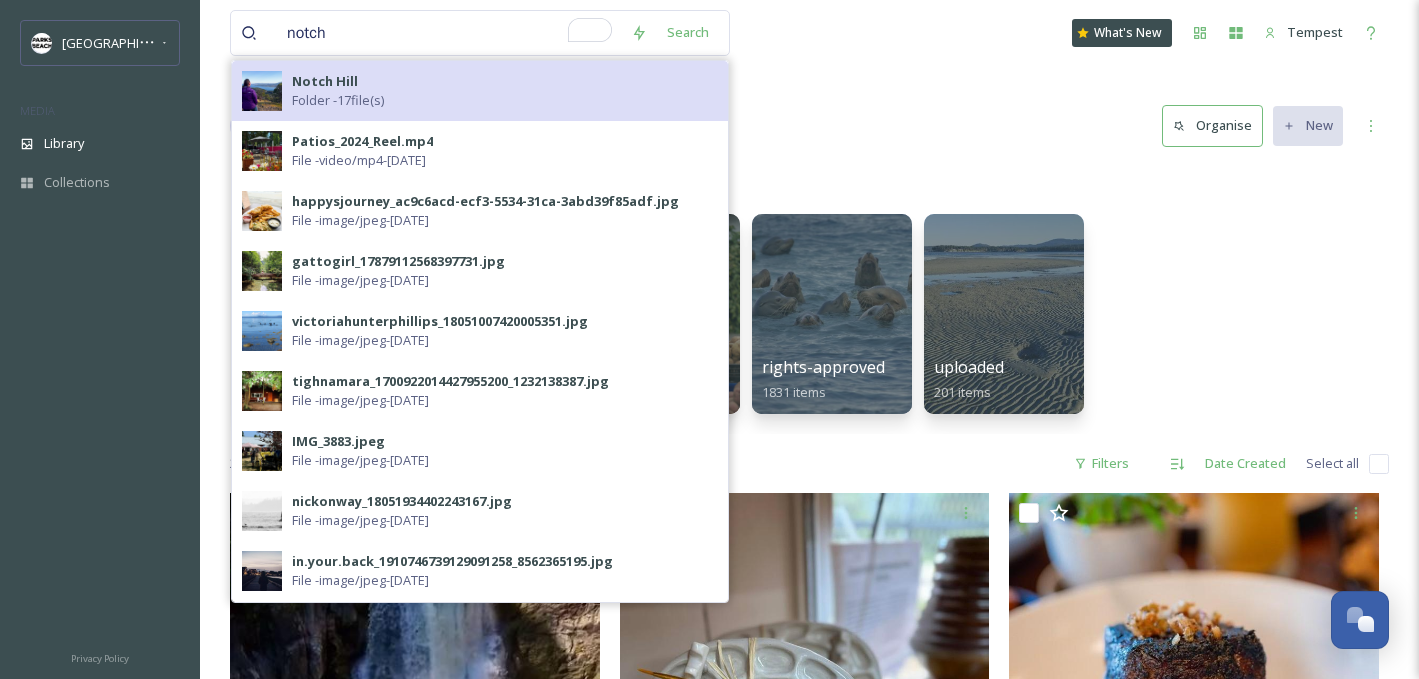 type on "notch" 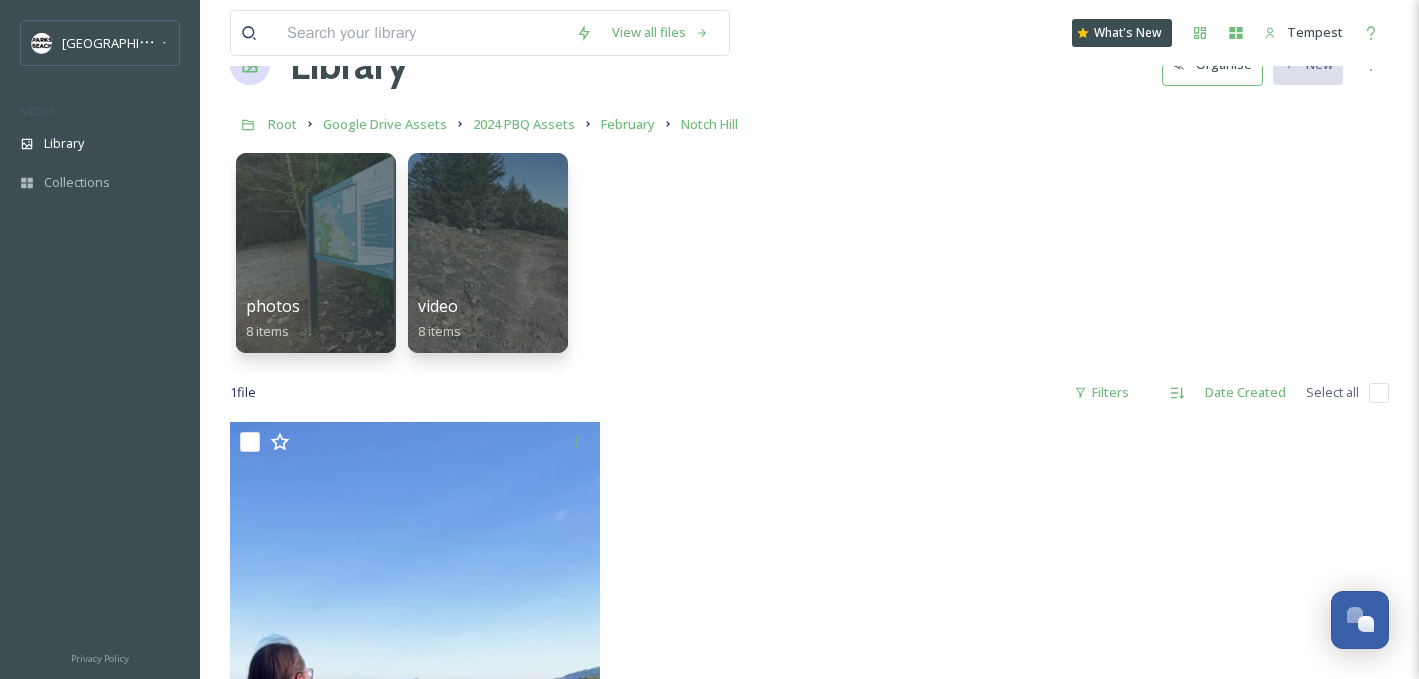 scroll, scrollTop: 0, scrollLeft: 0, axis: both 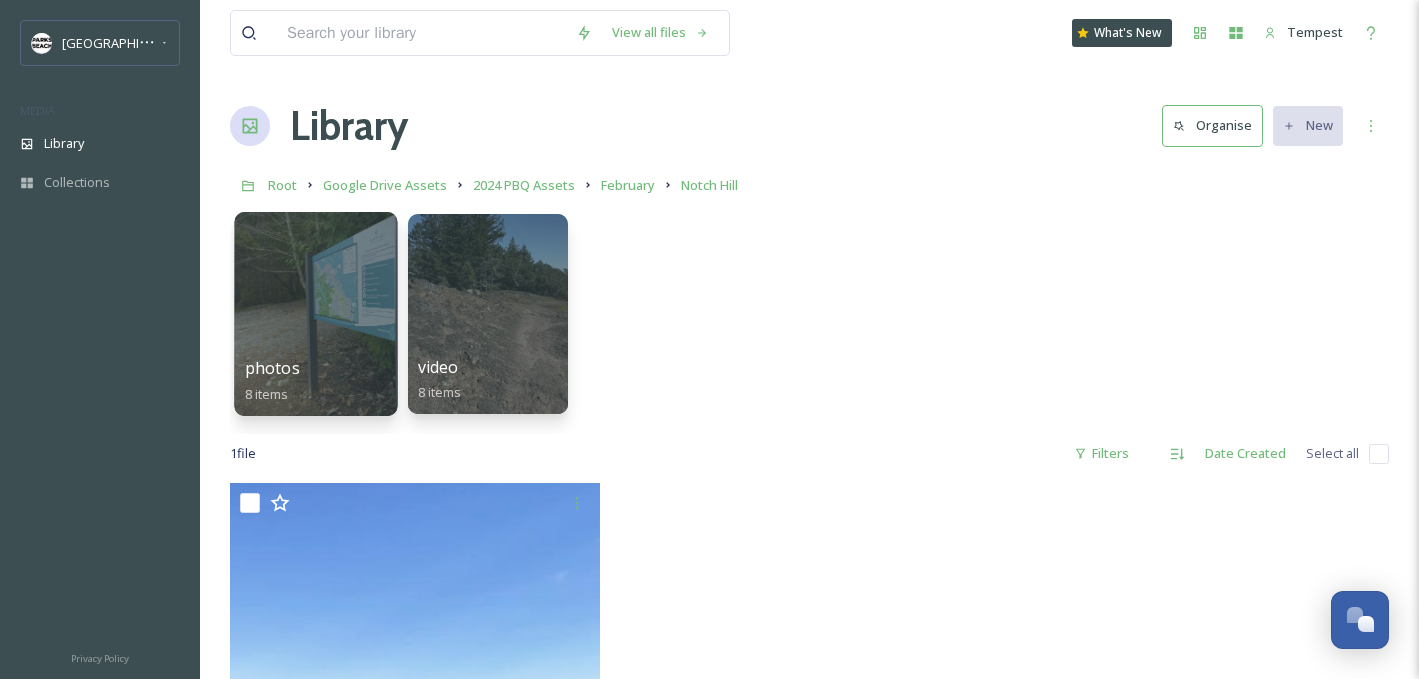 click on "photos 8   items" at bounding box center [315, 314] 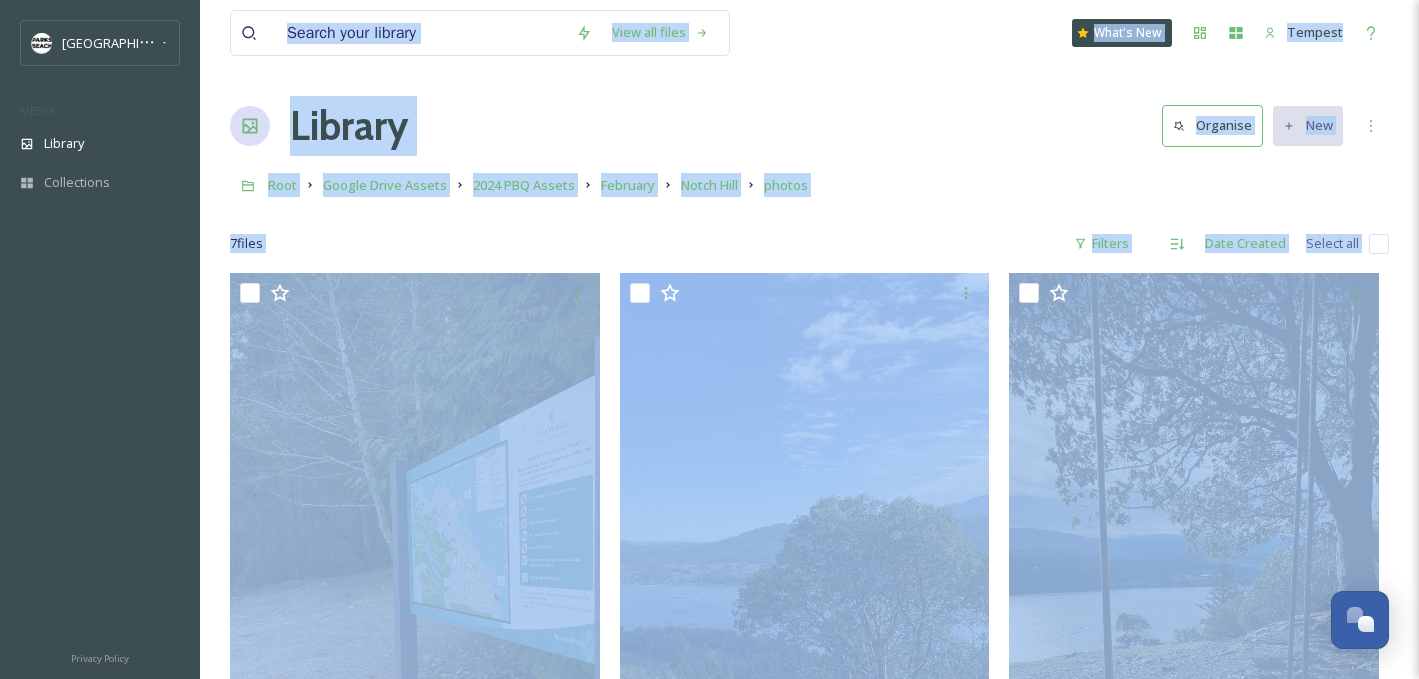 click on "Library Organise New" at bounding box center (809, 126) 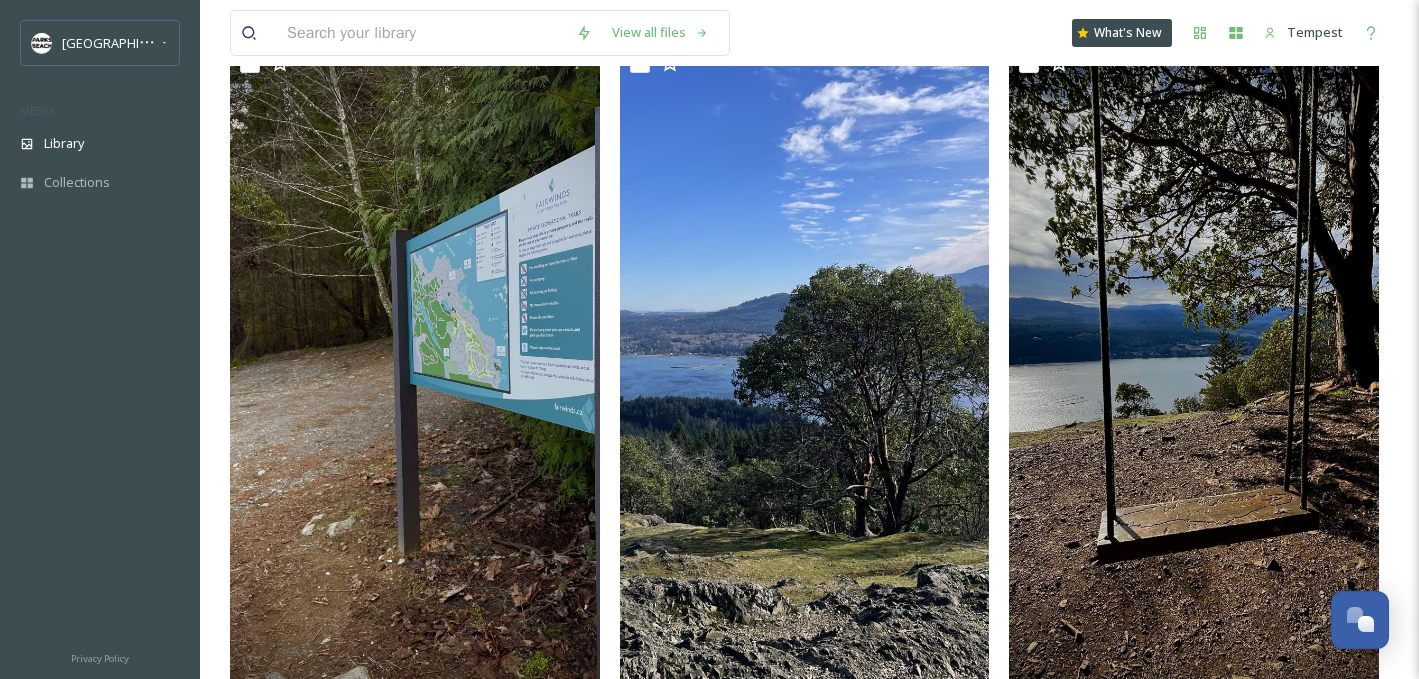 scroll, scrollTop: 211, scrollLeft: 0, axis: vertical 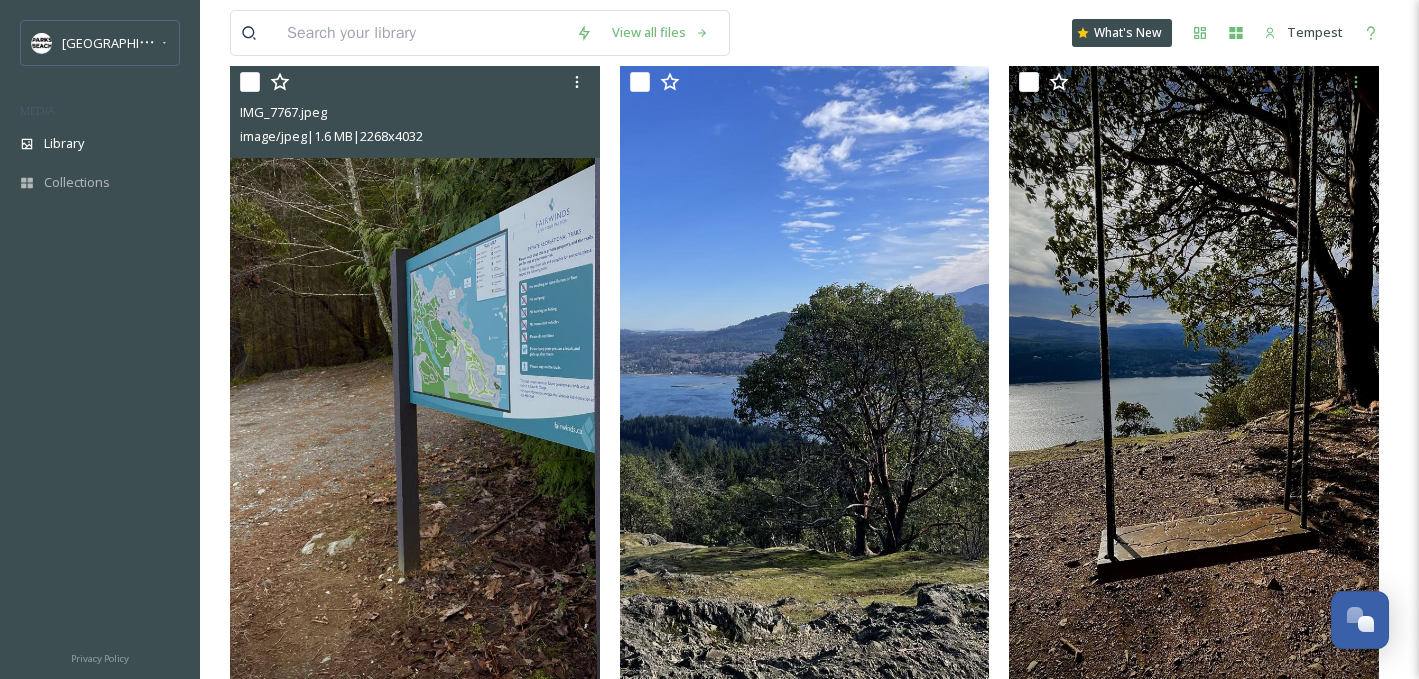 click at bounding box center (415, 391) 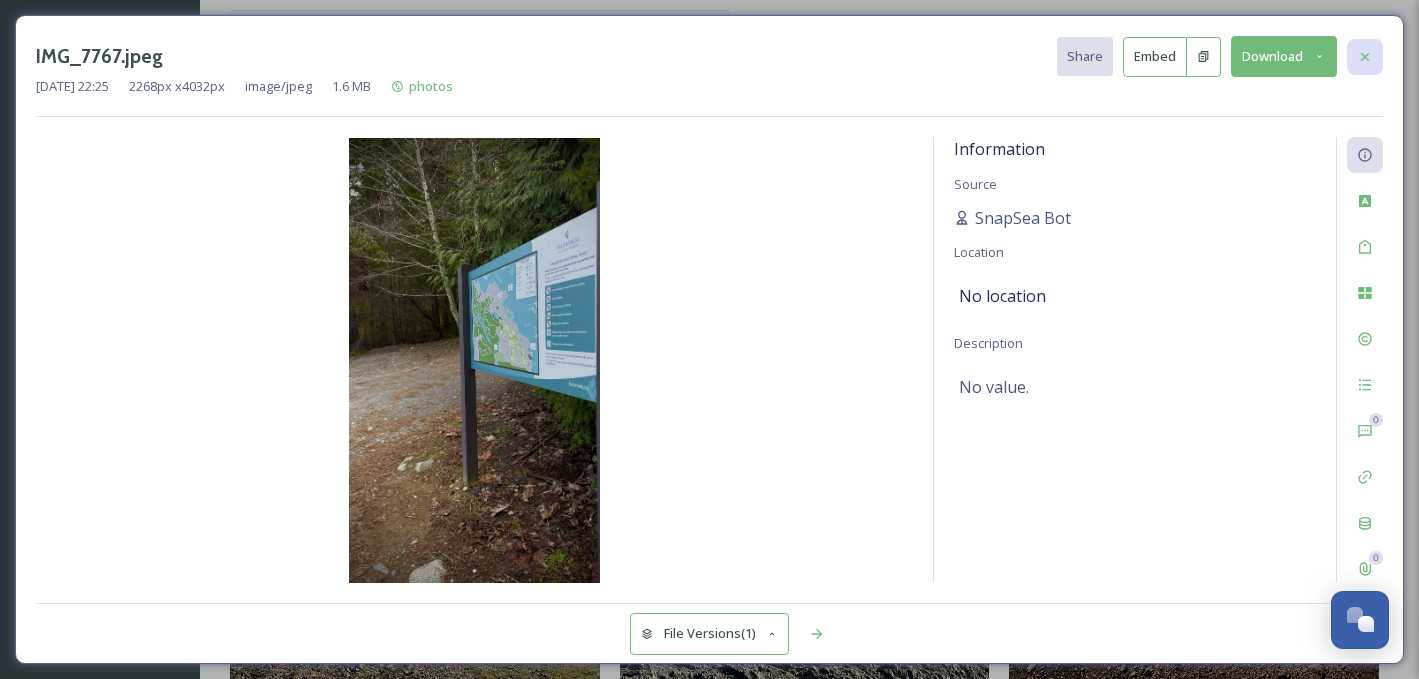 click 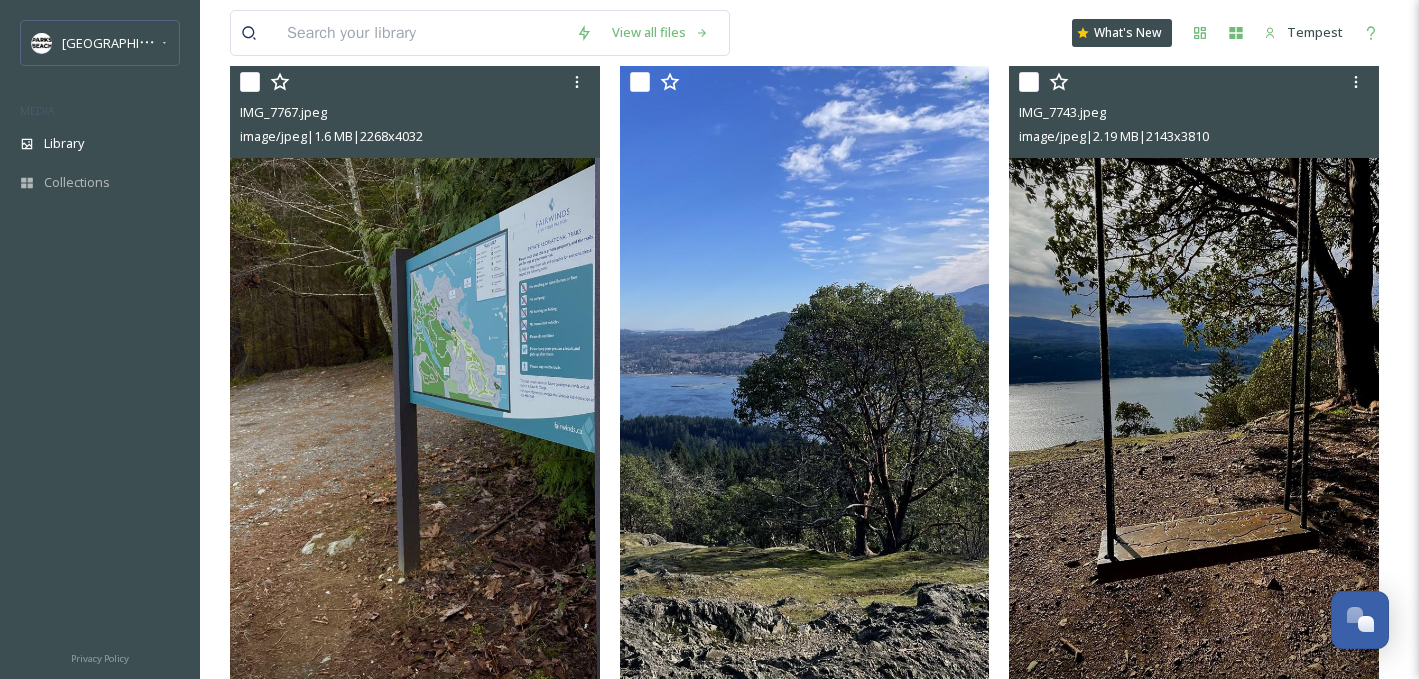 click at bounding box center (1194, 391) 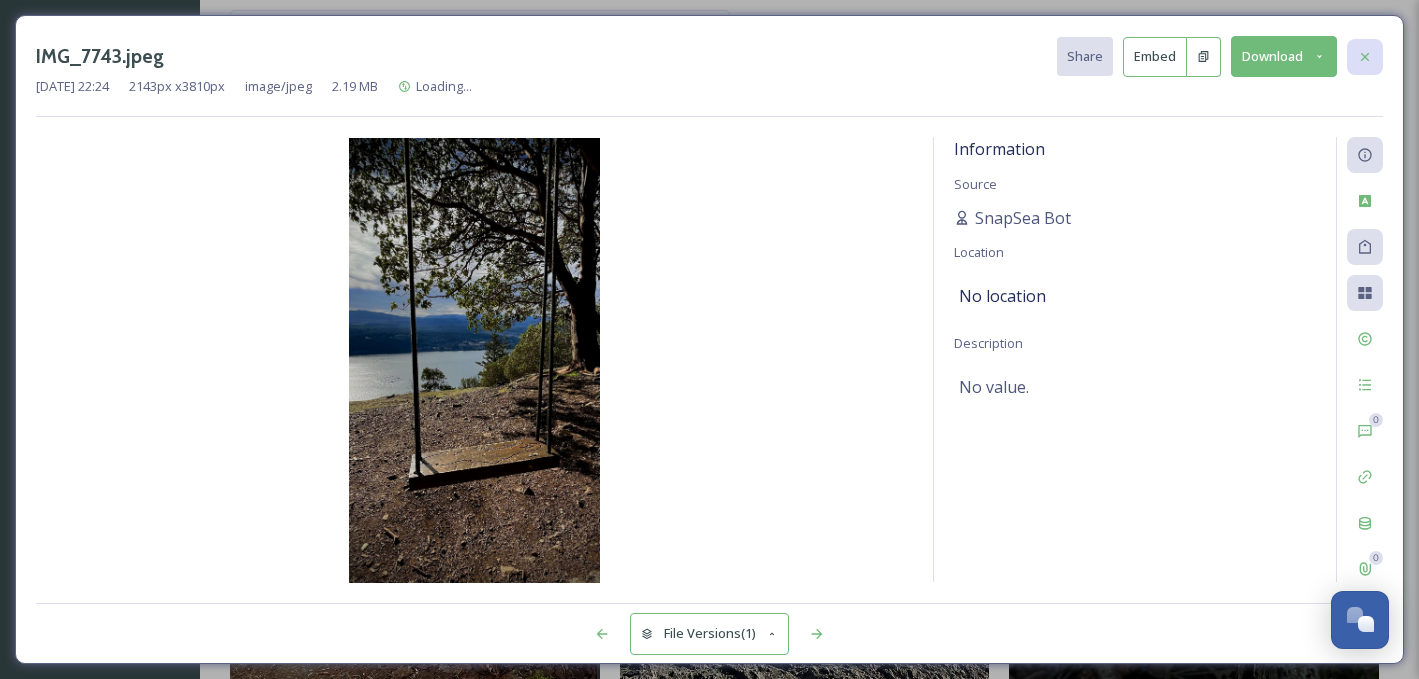 click 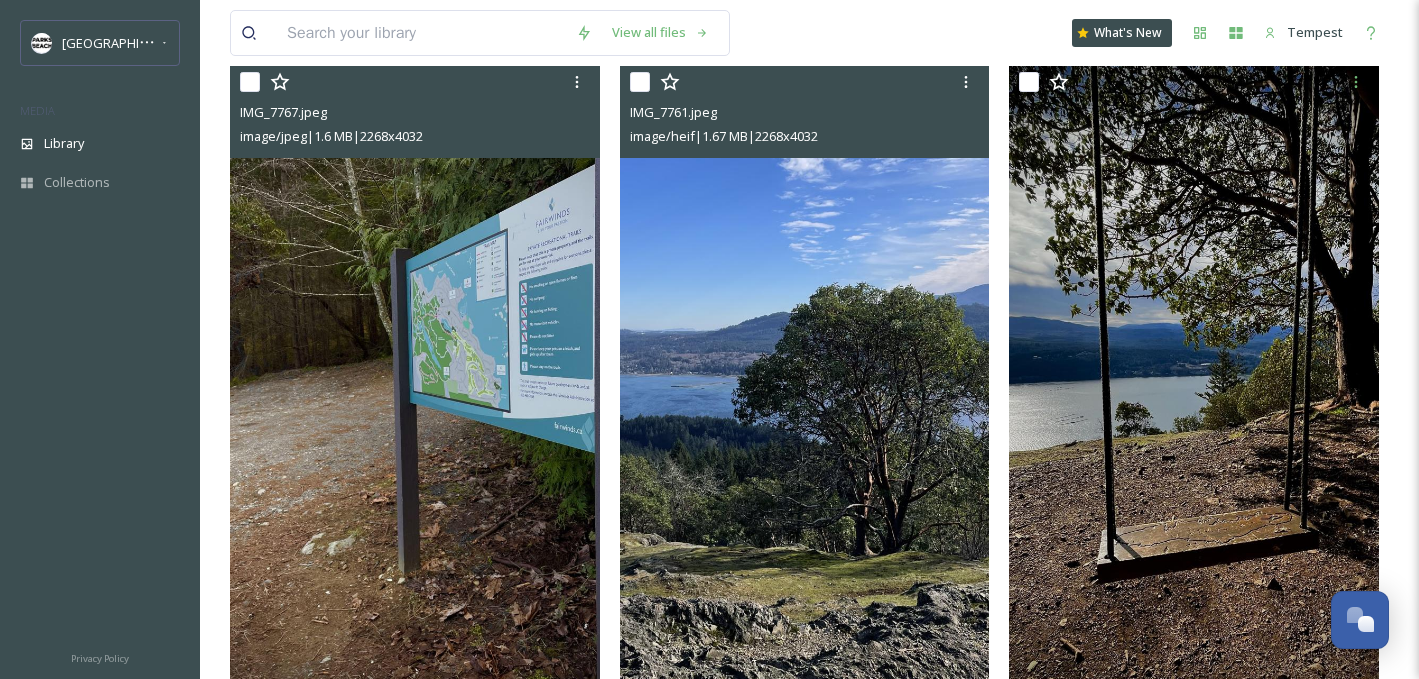 click at bounding box center (805, 391) 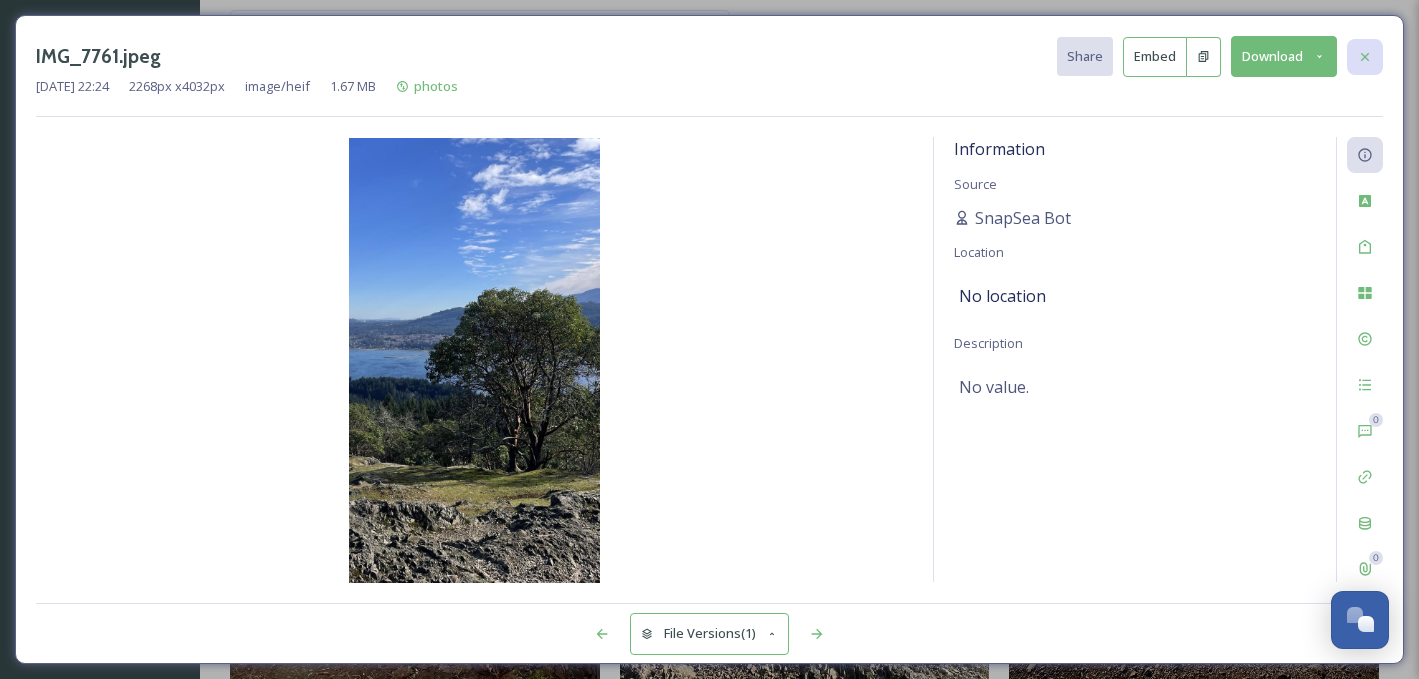 click 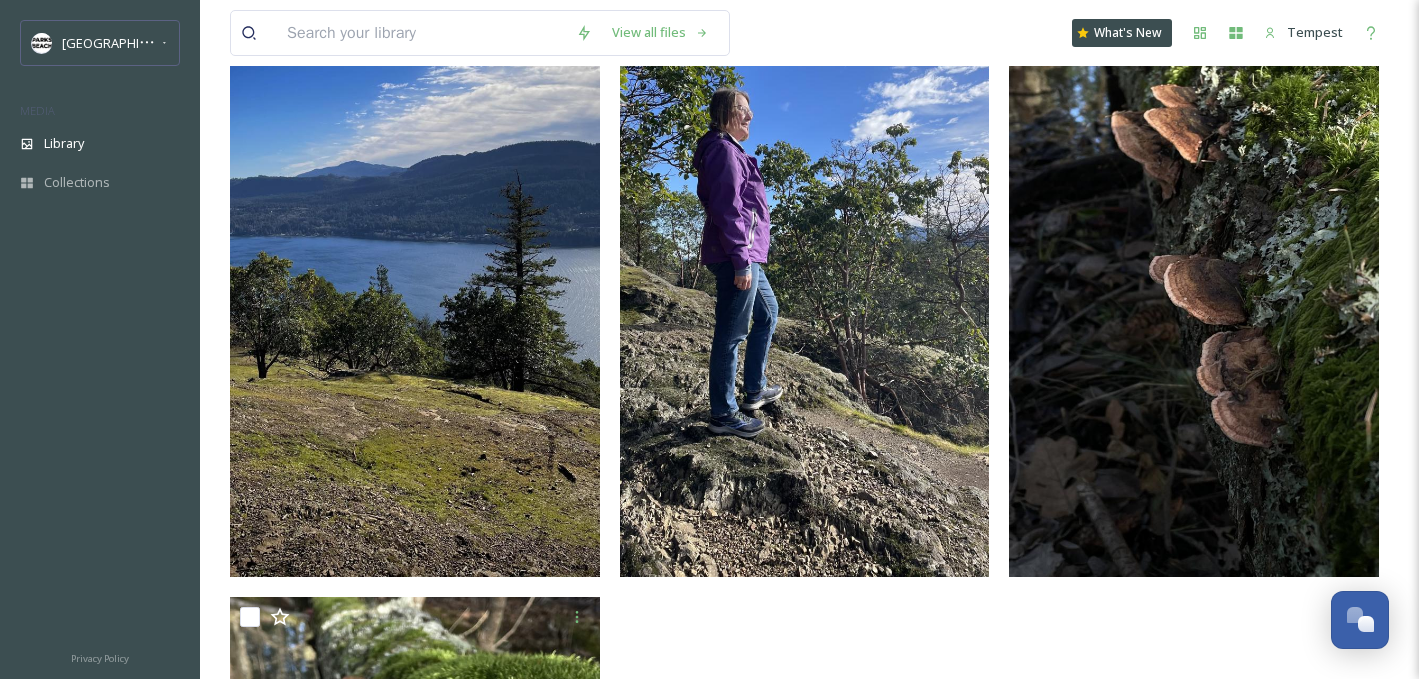 scroll, scrollTop: 1124, scrollLeft: 0, axis: vertical 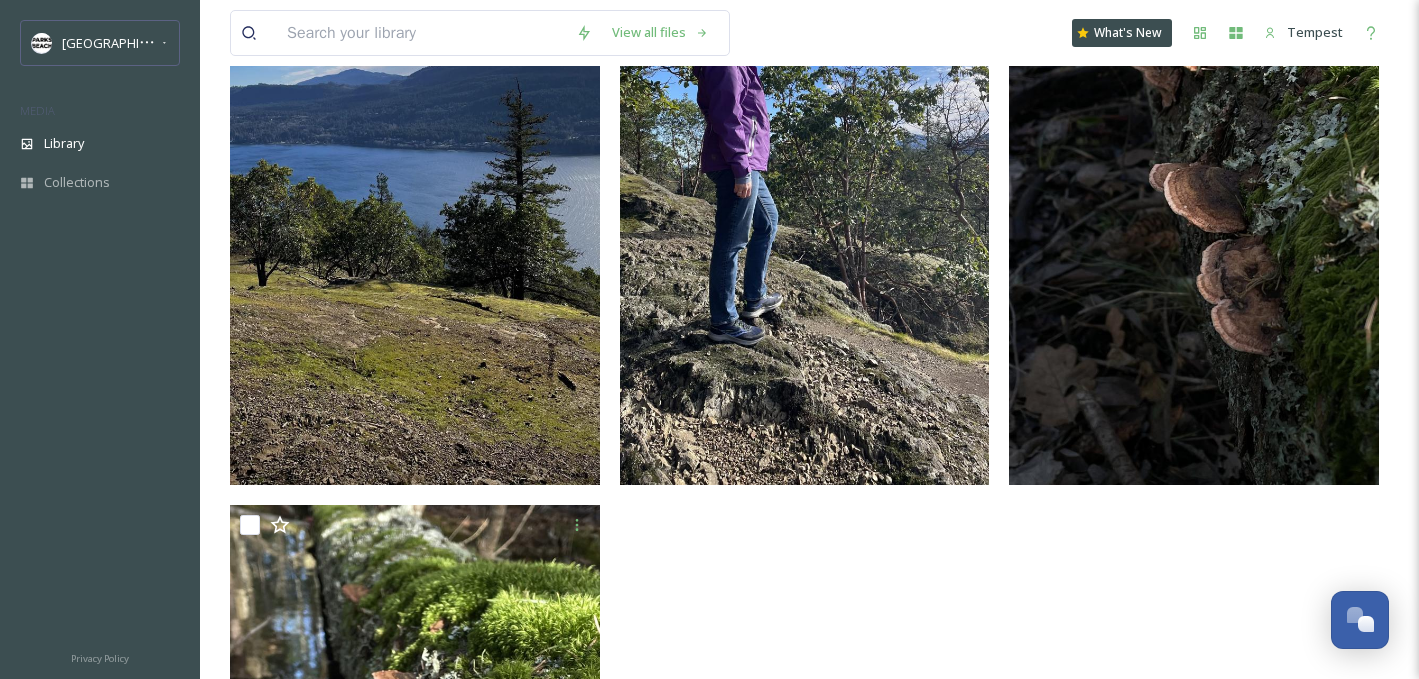 click at bounding box center [805, 156] 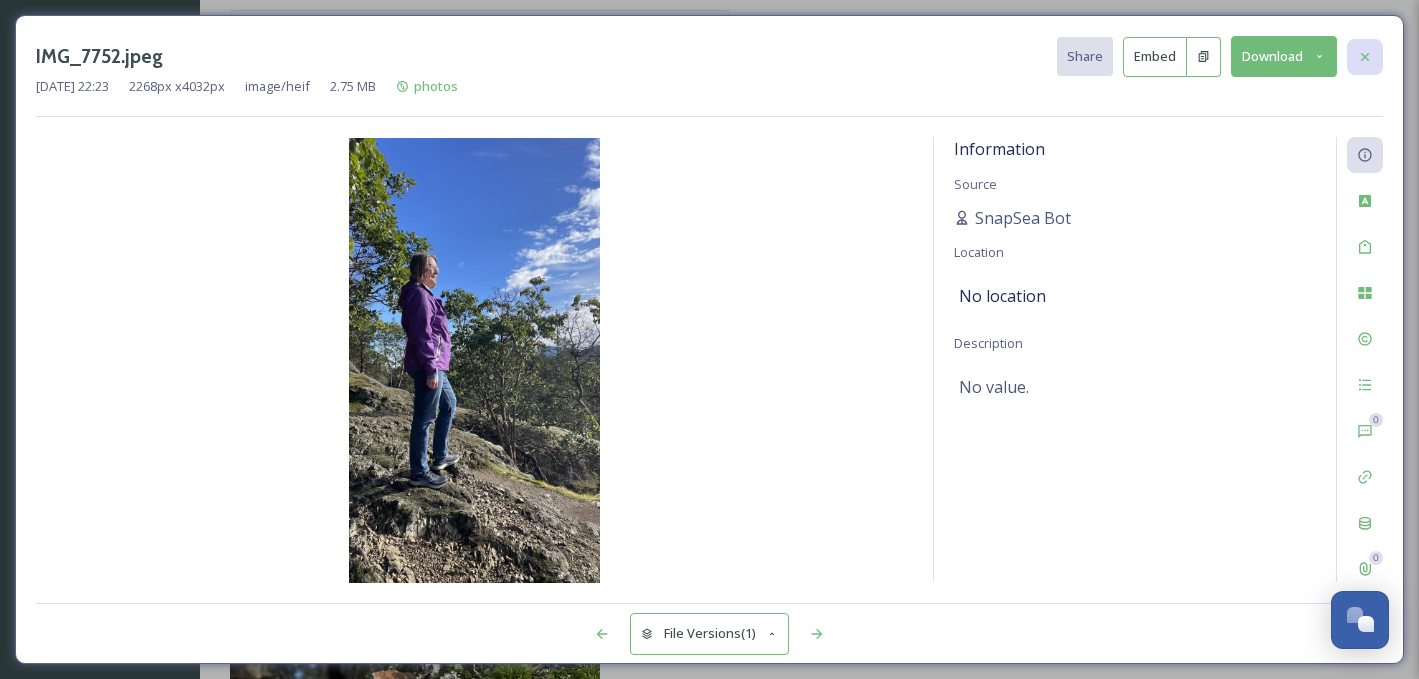 click 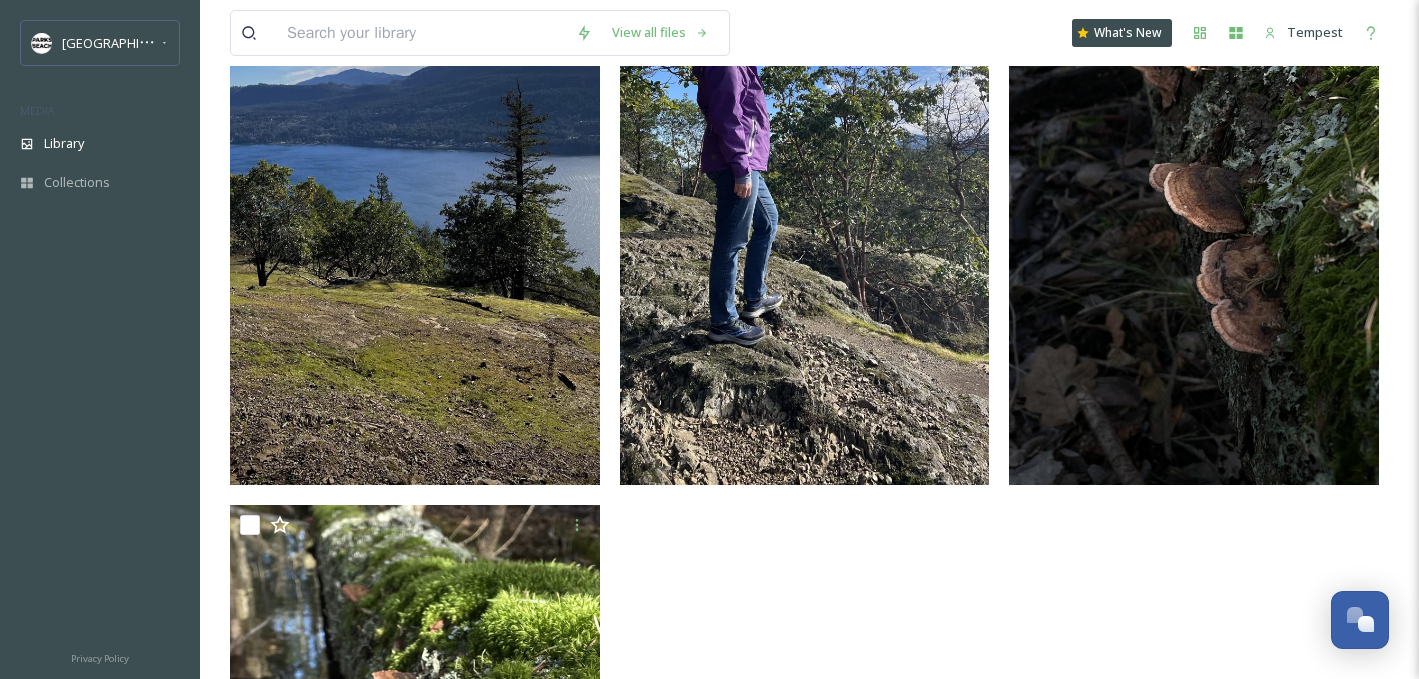 click at bounding box center (415, 156) 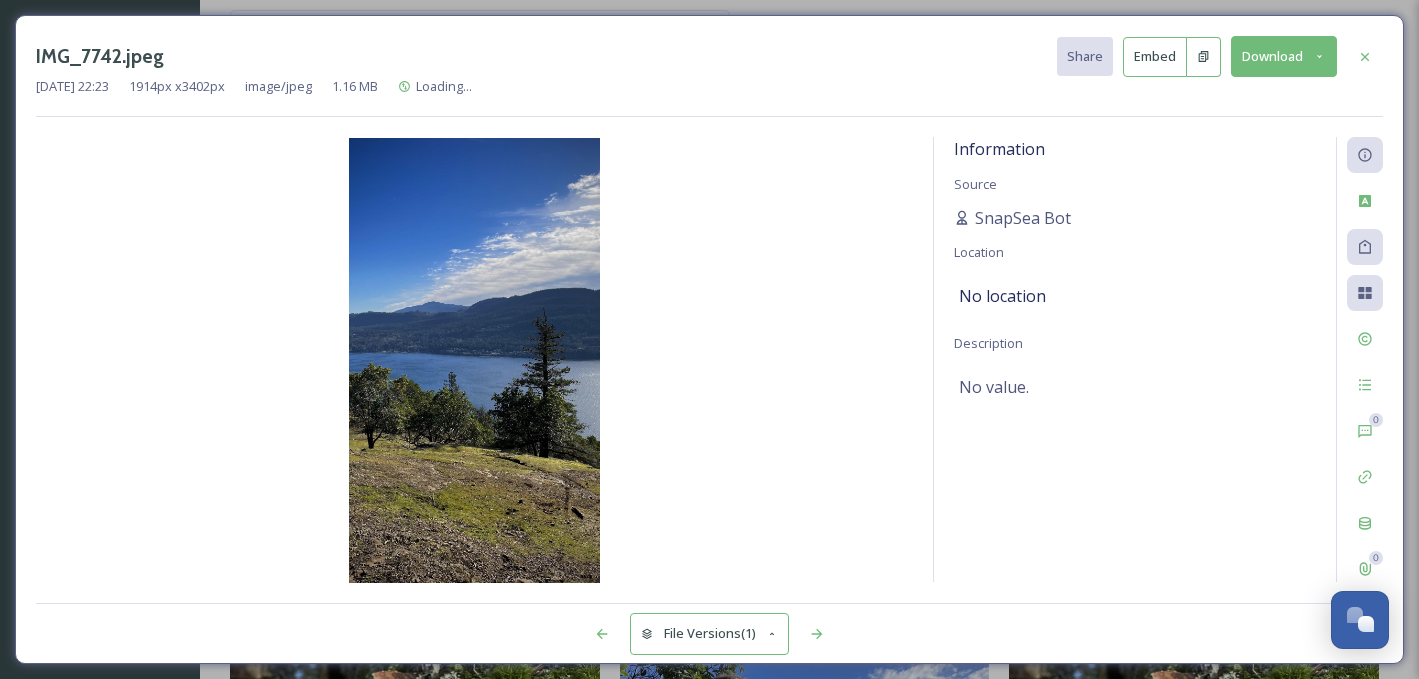 click on "Download" at bounding box center (1284, 56) 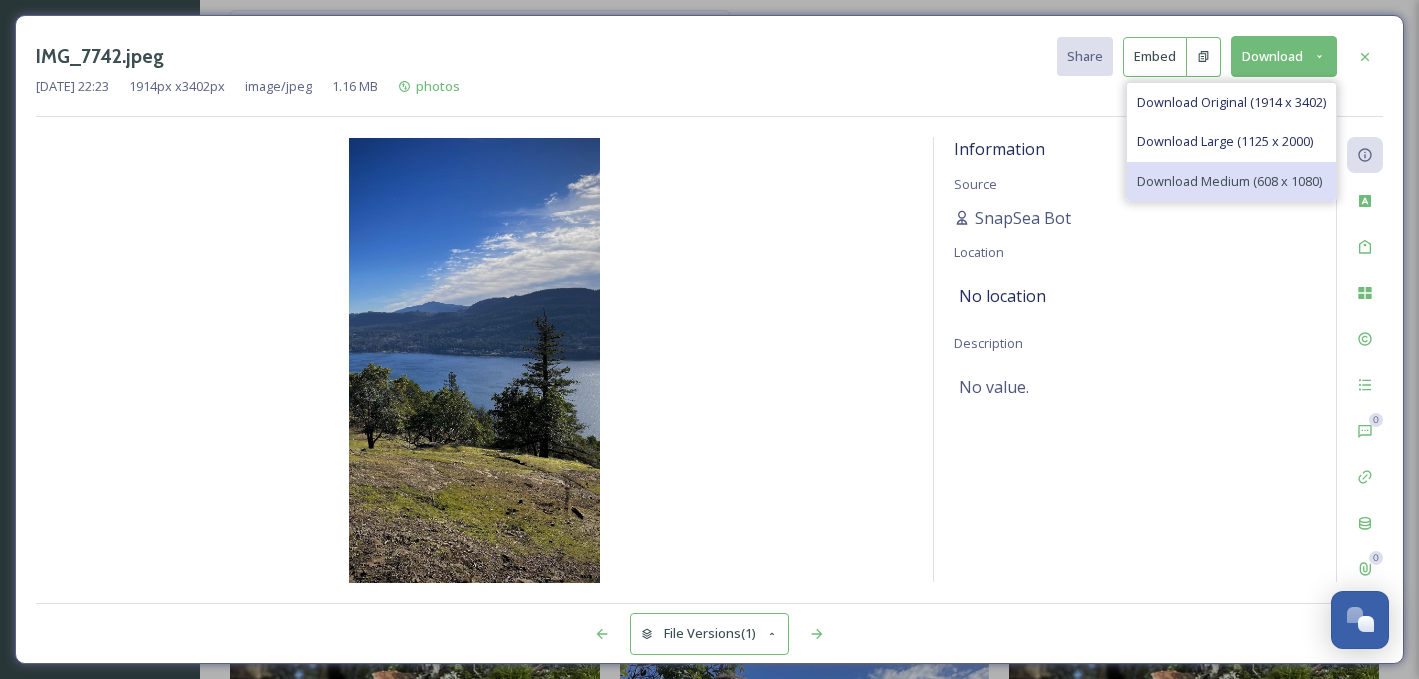 click on "Download Medium (608 x 1080)" at bounding box center [1229, 181] 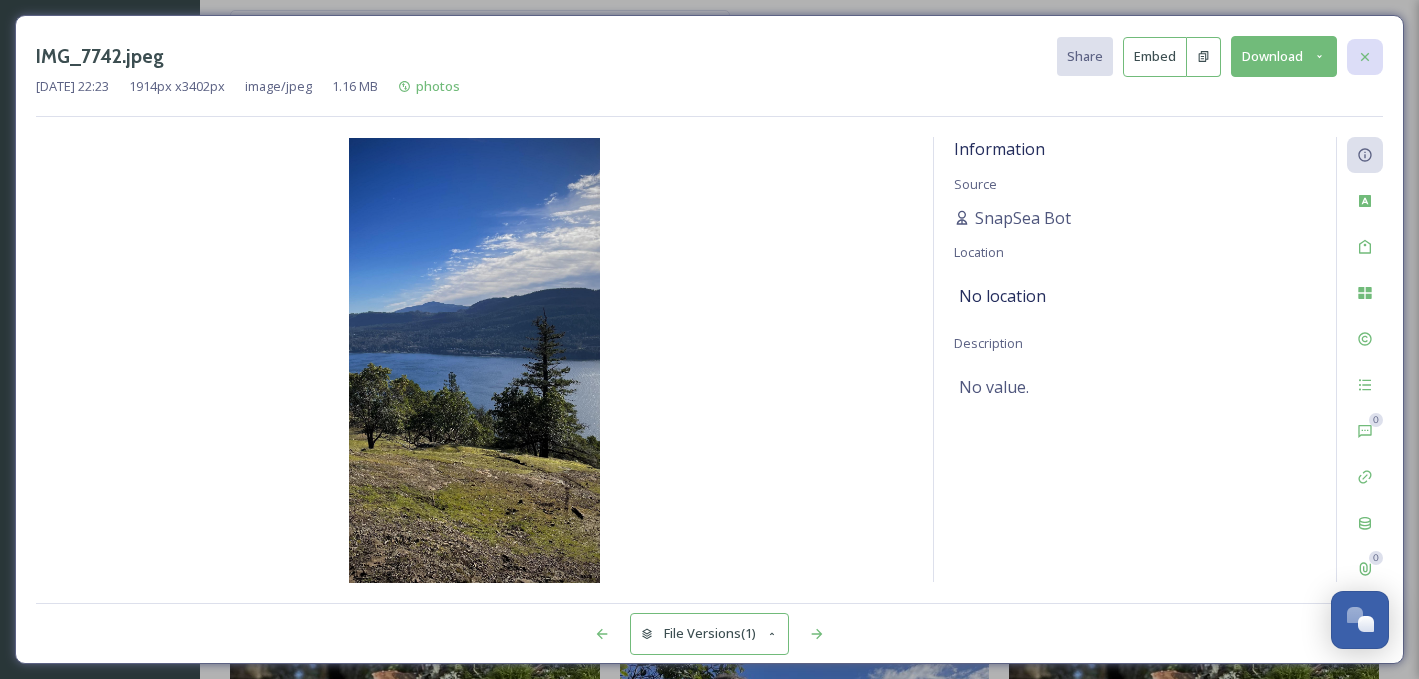 click 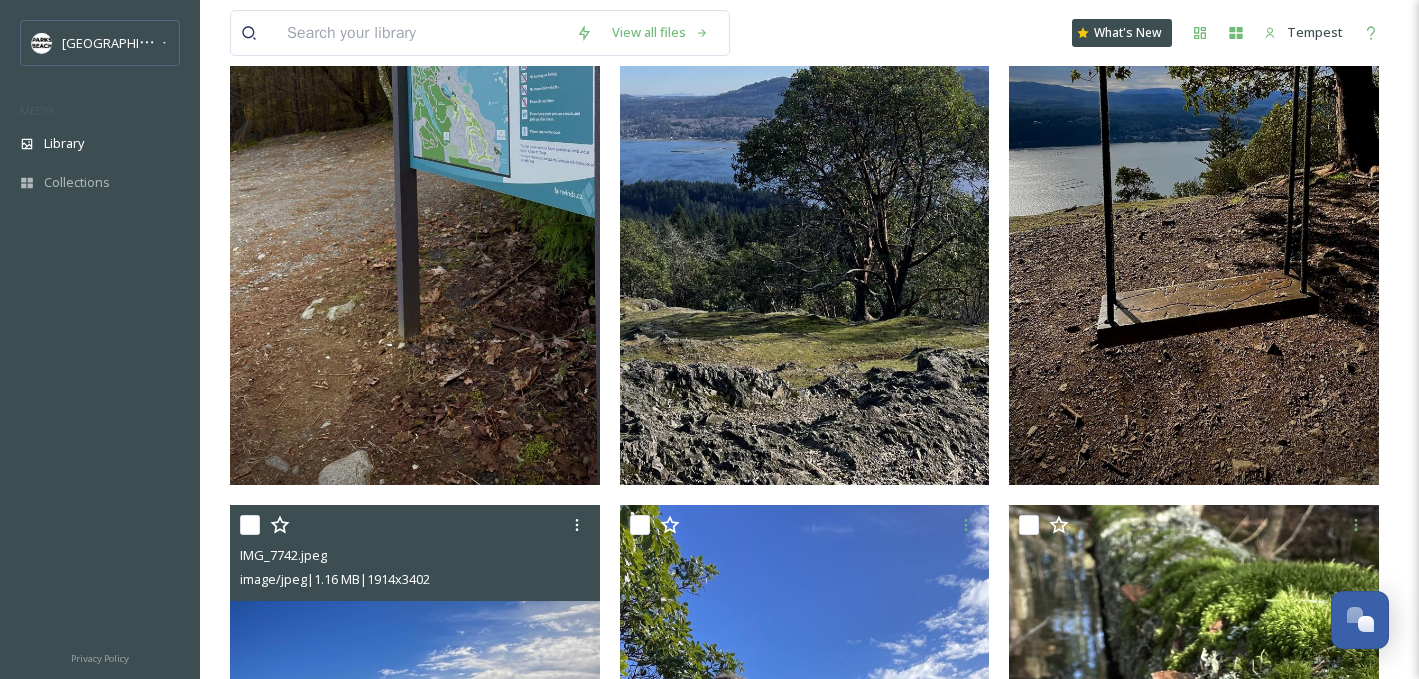 click at bounding box center [1194, 156] 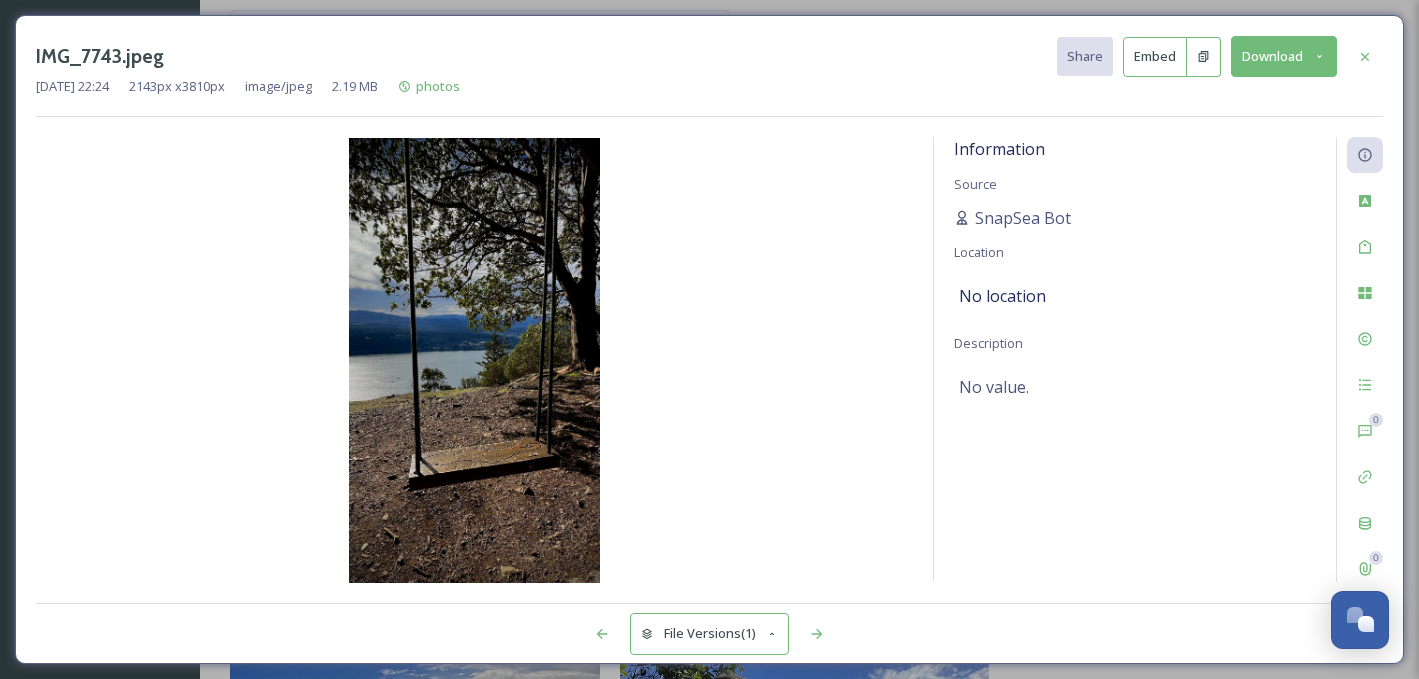 click on "Information Source SnapSea Bot Location No location Description No value." at bounding box center (1135, 359) 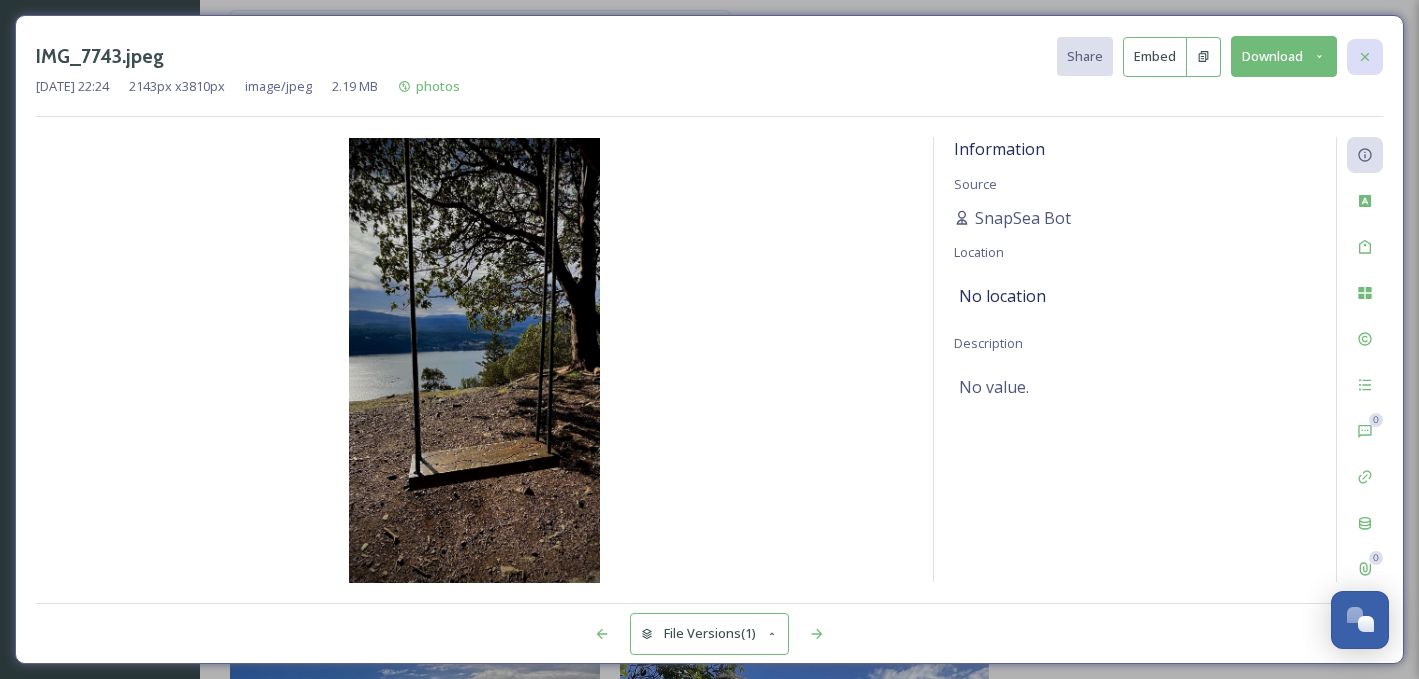 click 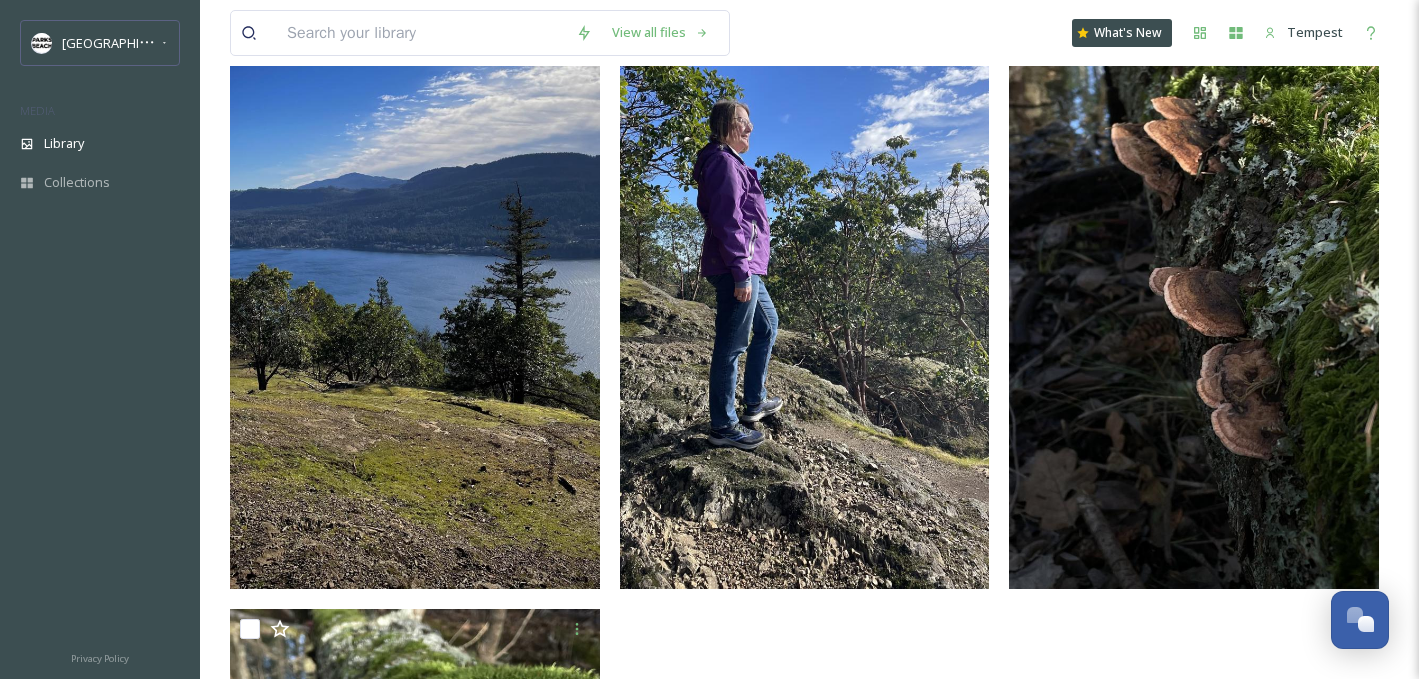 scroll, scrollTop: 972, scrollLeft: 0, axis: vertical 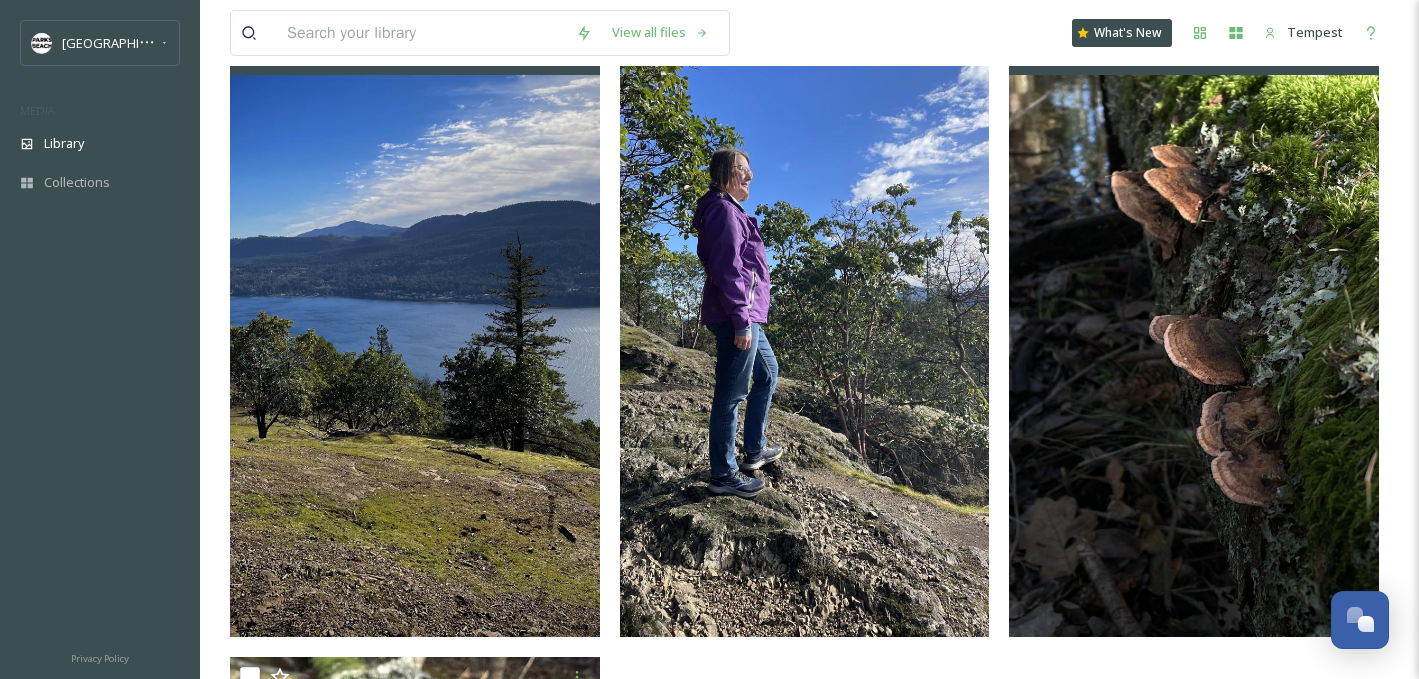 click at bounding box center (1194, 308) 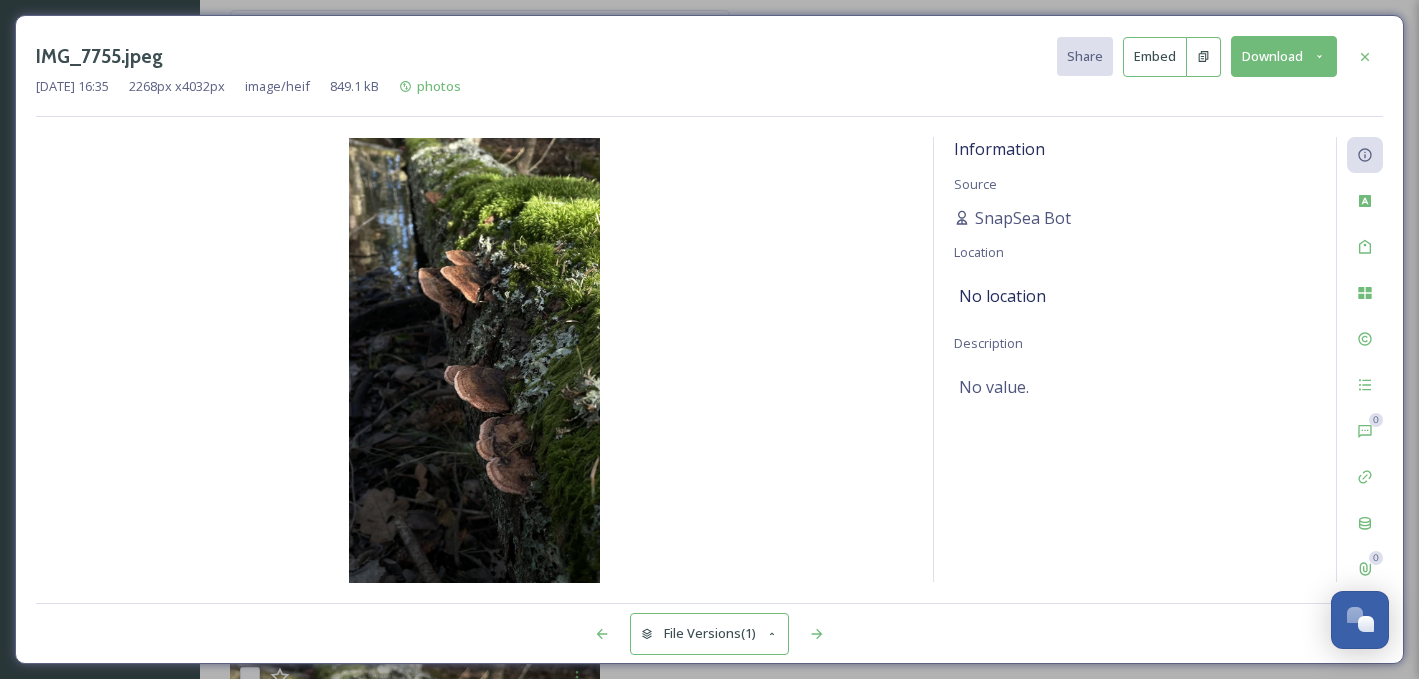 click 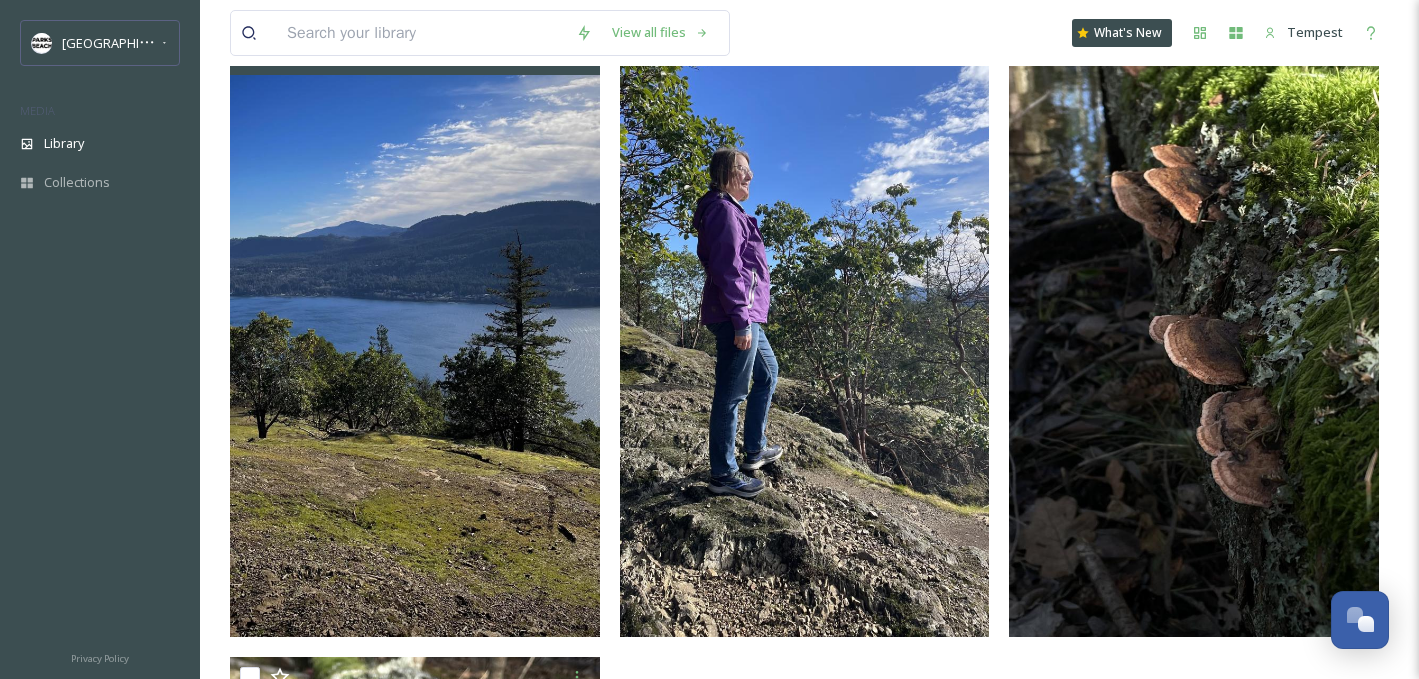 click at bounding box center [415, 308] 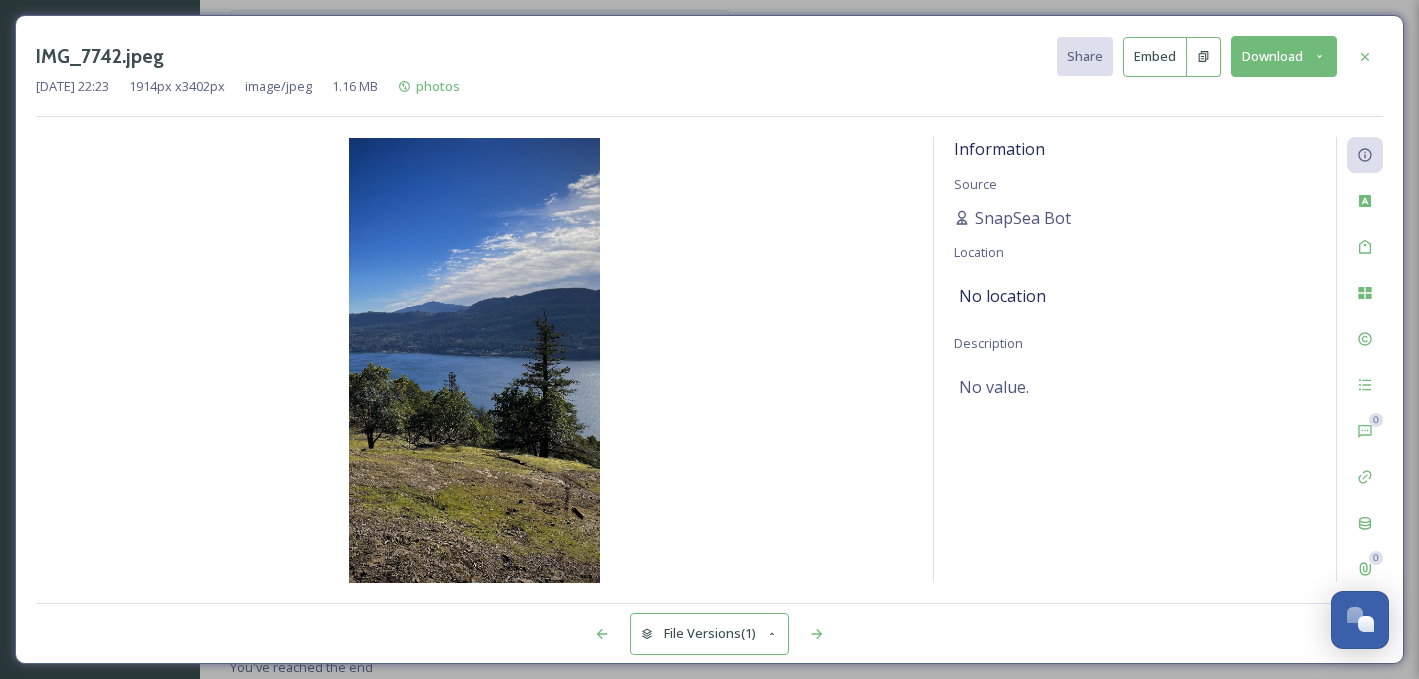 scroll, scrollTop: 295, scrollLeft: 0, axis: vertical 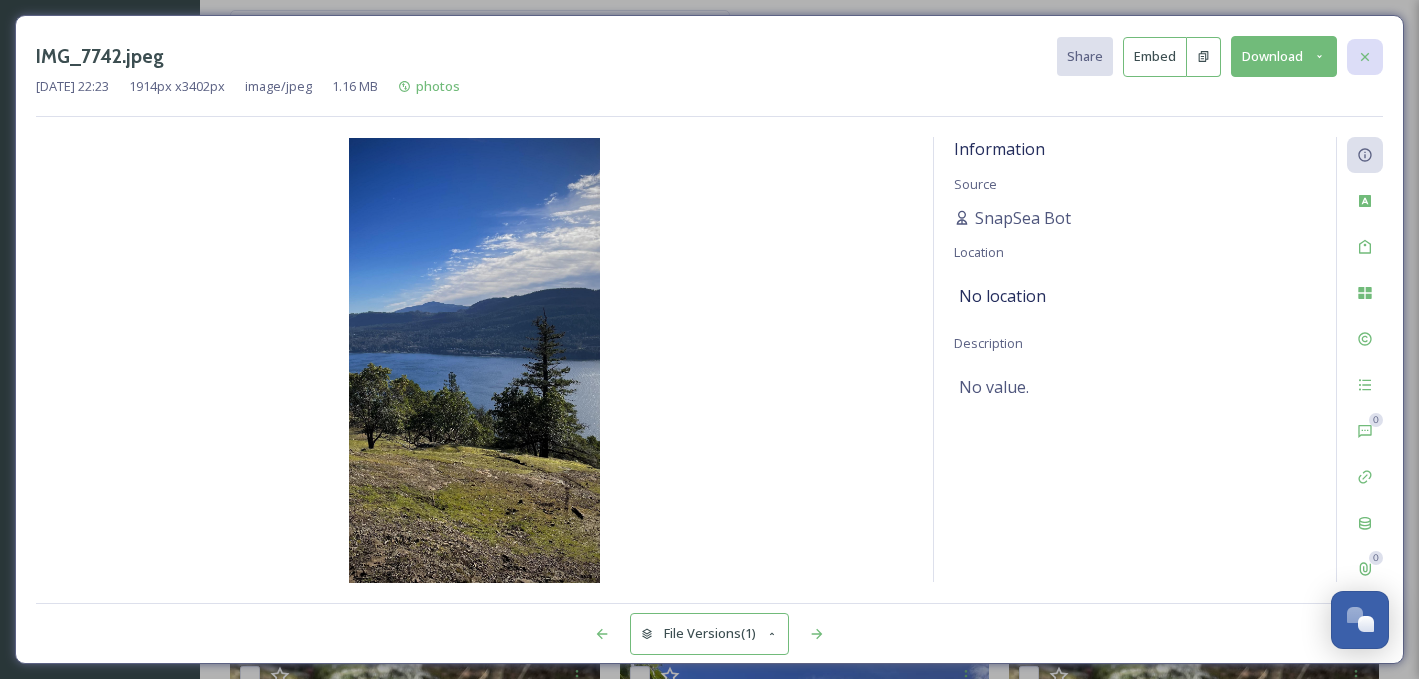 click 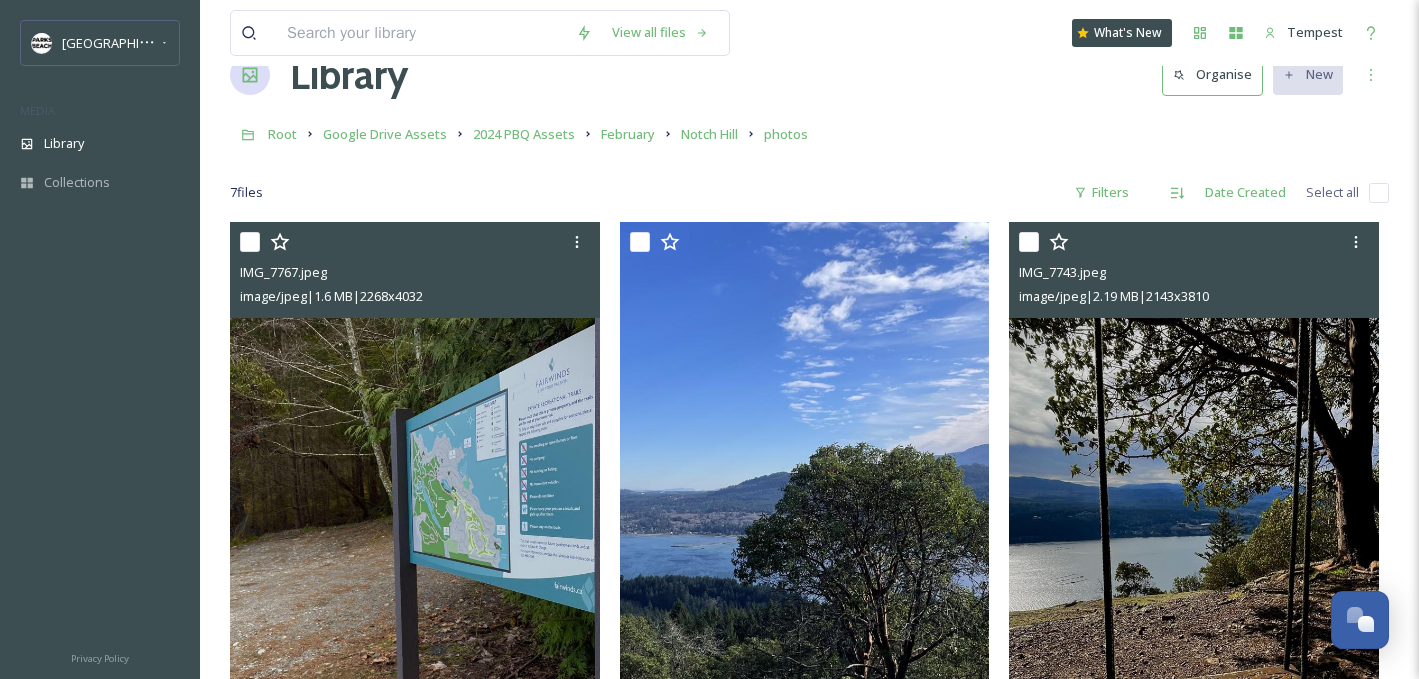 scroll, scrollTop: 0, scrollLeft: 0, axis: both 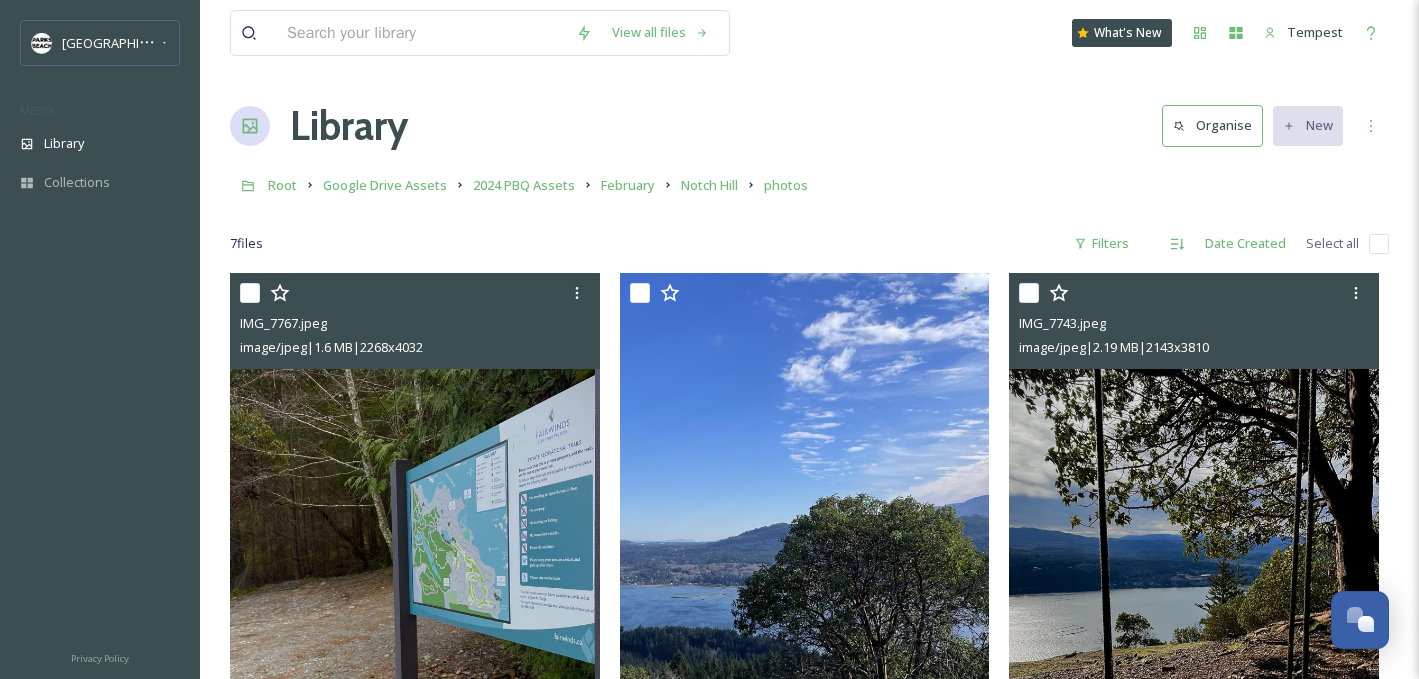click at bounding box center [1194, 602] 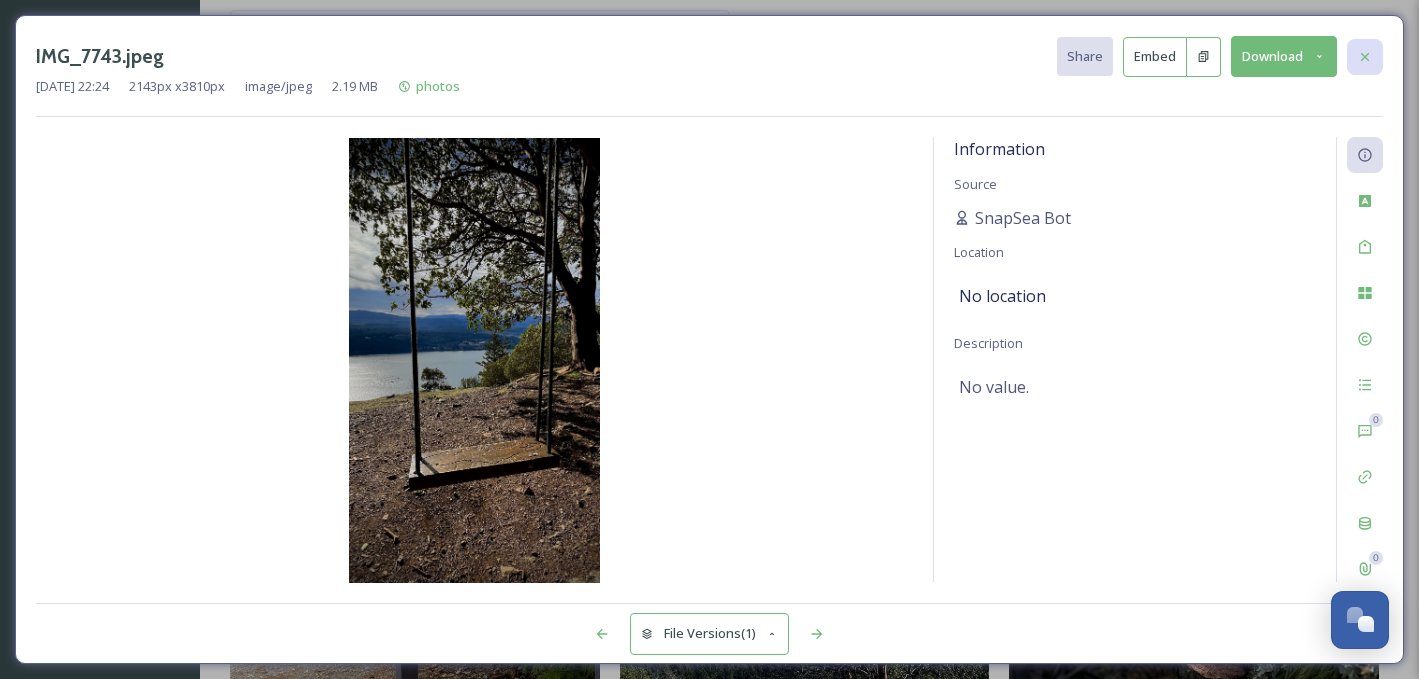 click at bounding box center (1365, 57) 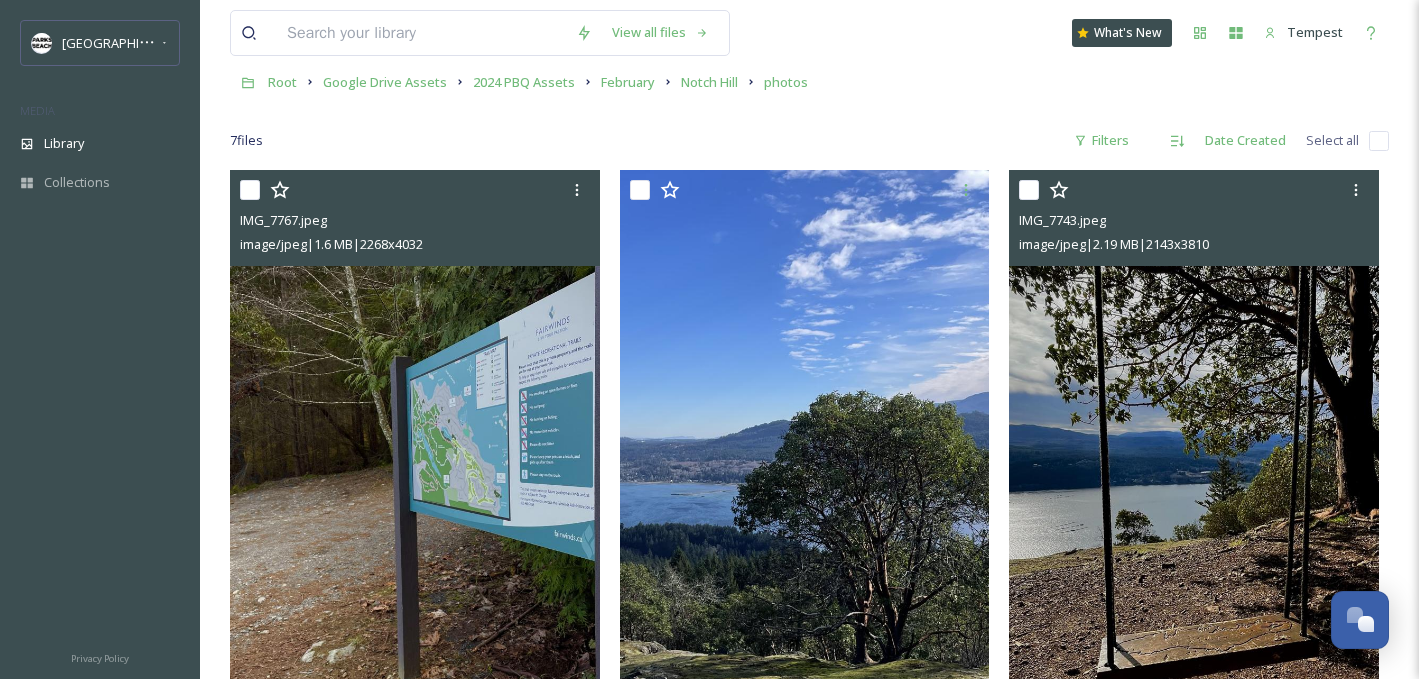 scroll, scrollTop: 144, scrollLeft: 0, axis: vertical 